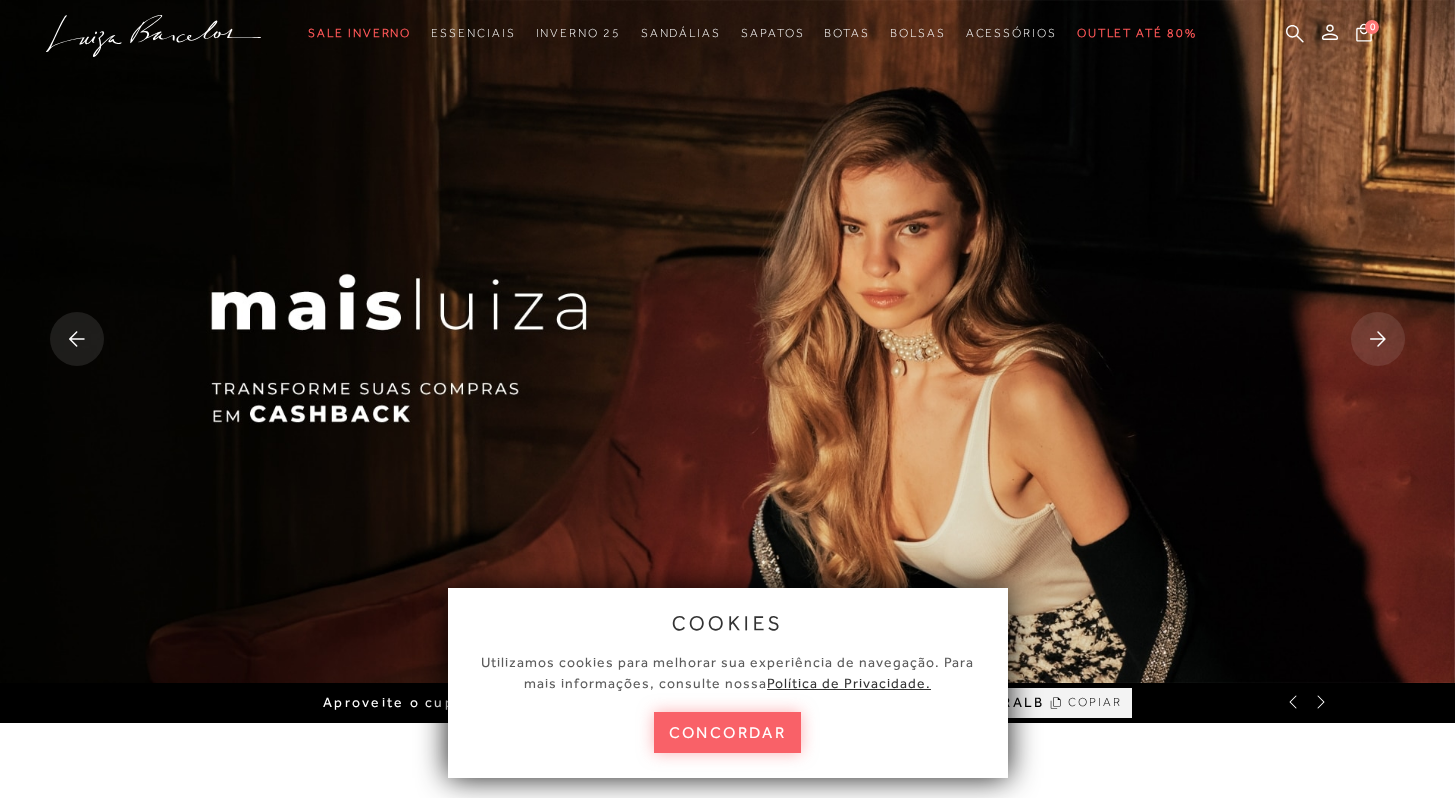 scroll, scrollTop: 0, scrollLeft: 0, axis: both 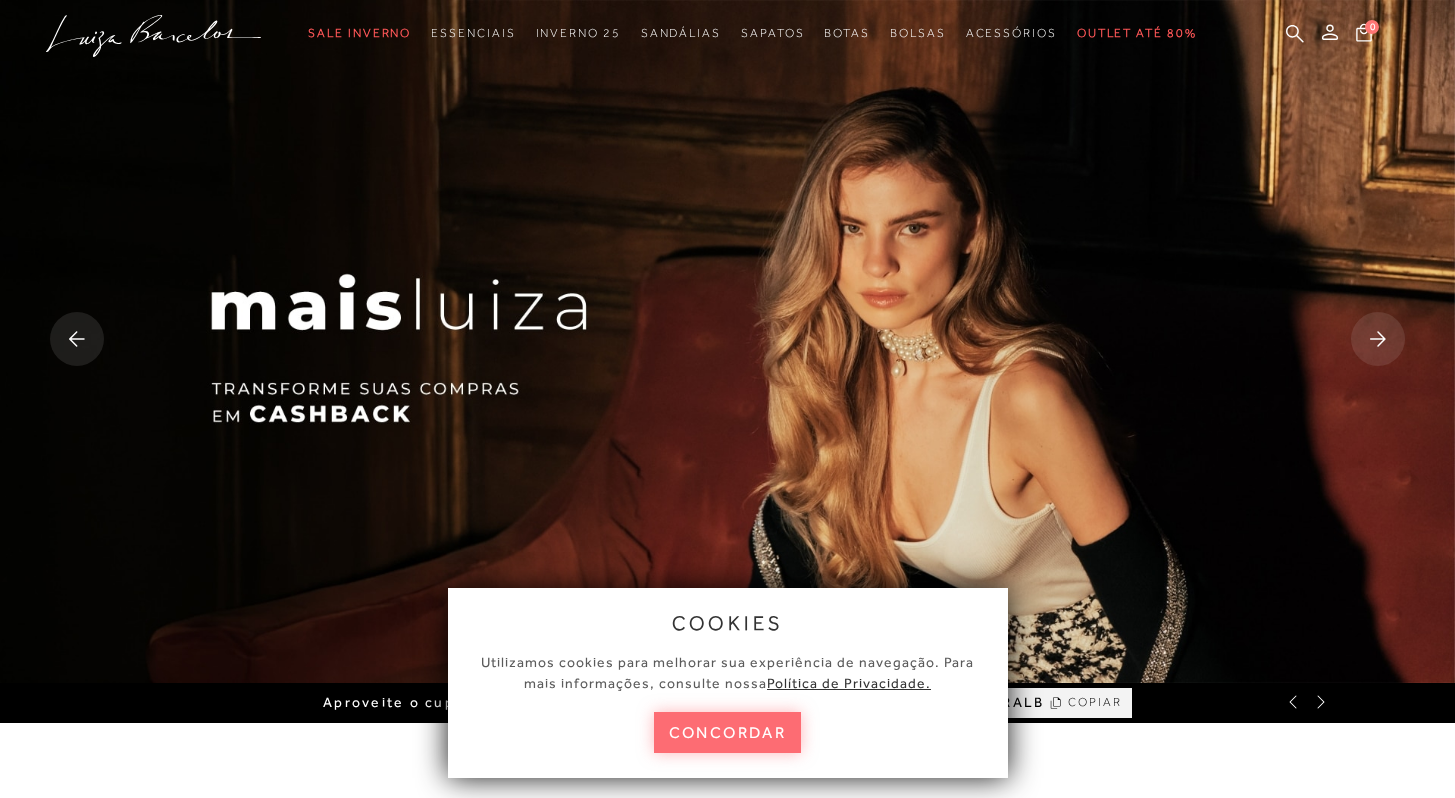 click on "concordar" at bounding box center [728, 732] 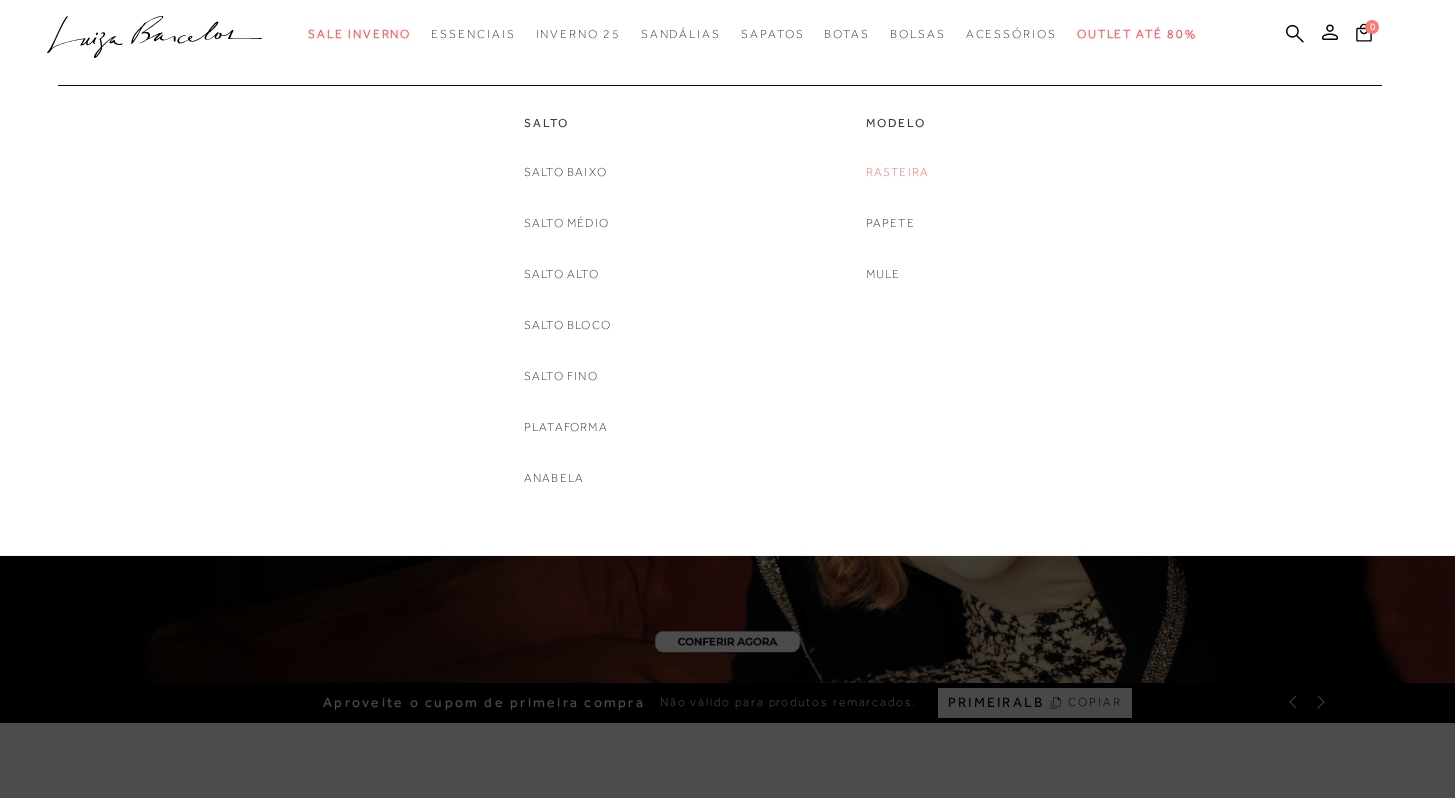 click on "Rasteira" at bounding box center [898, 172] 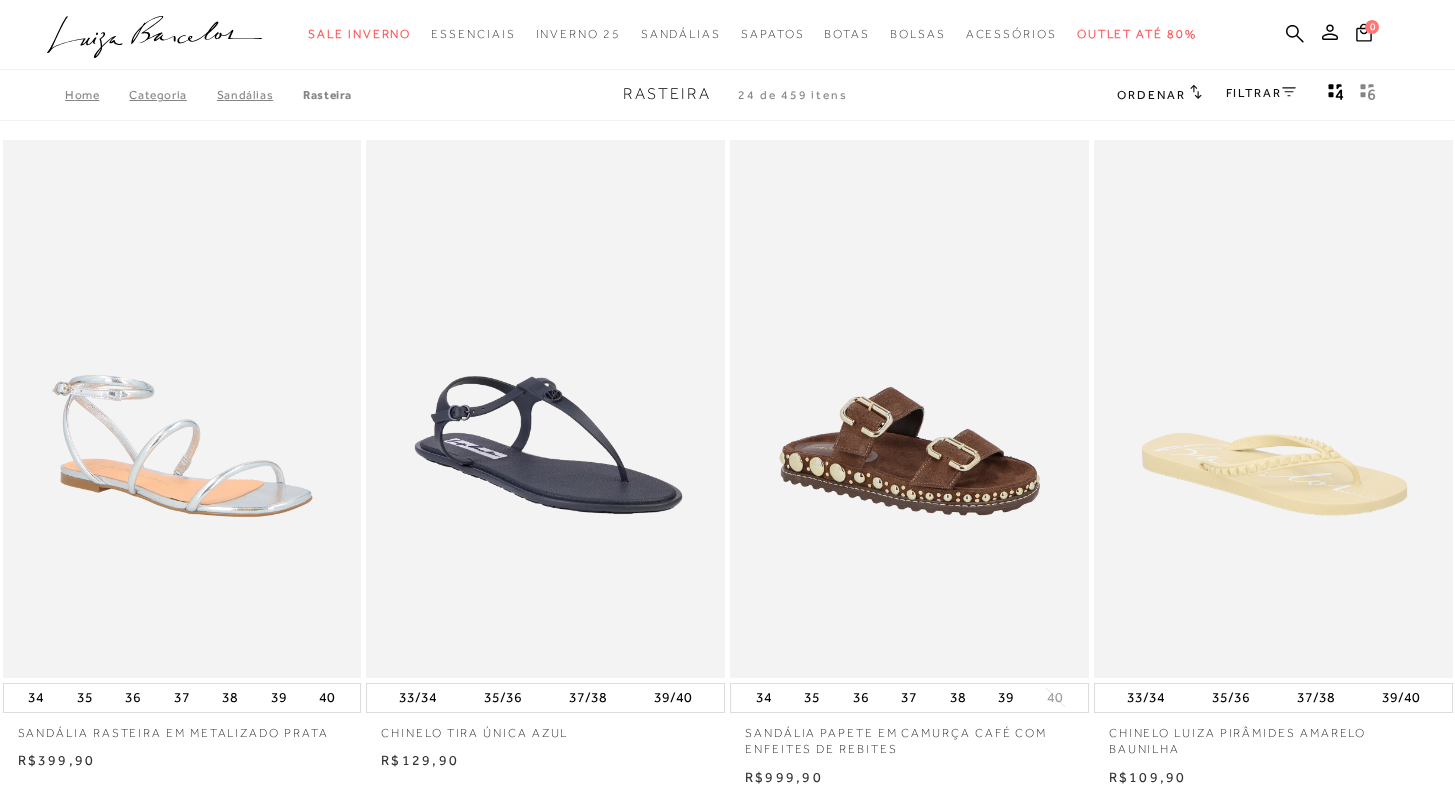 click on "FILTRAR" at bounding box center [1261, 93] 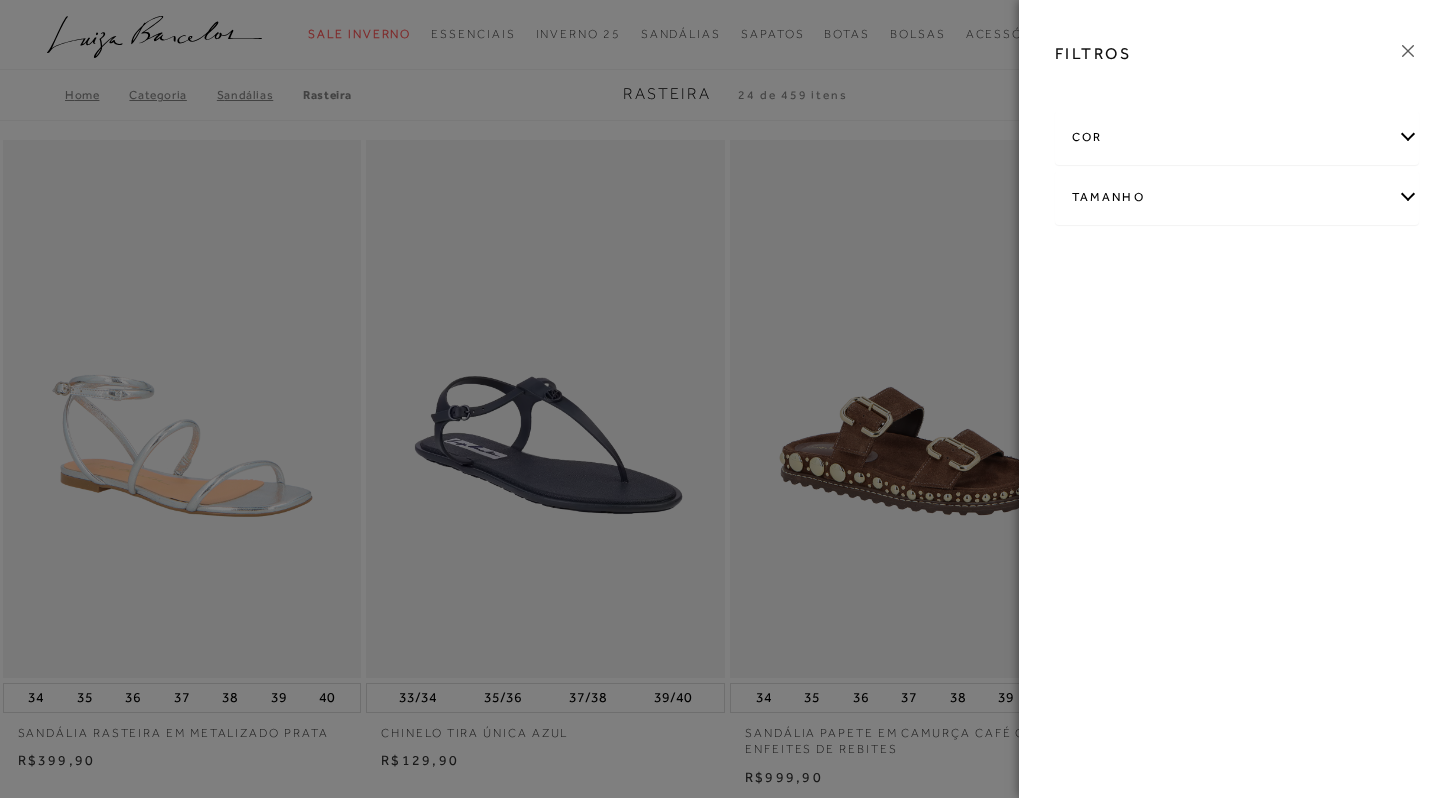 click on "cor" at bounding box center [1237, 137] 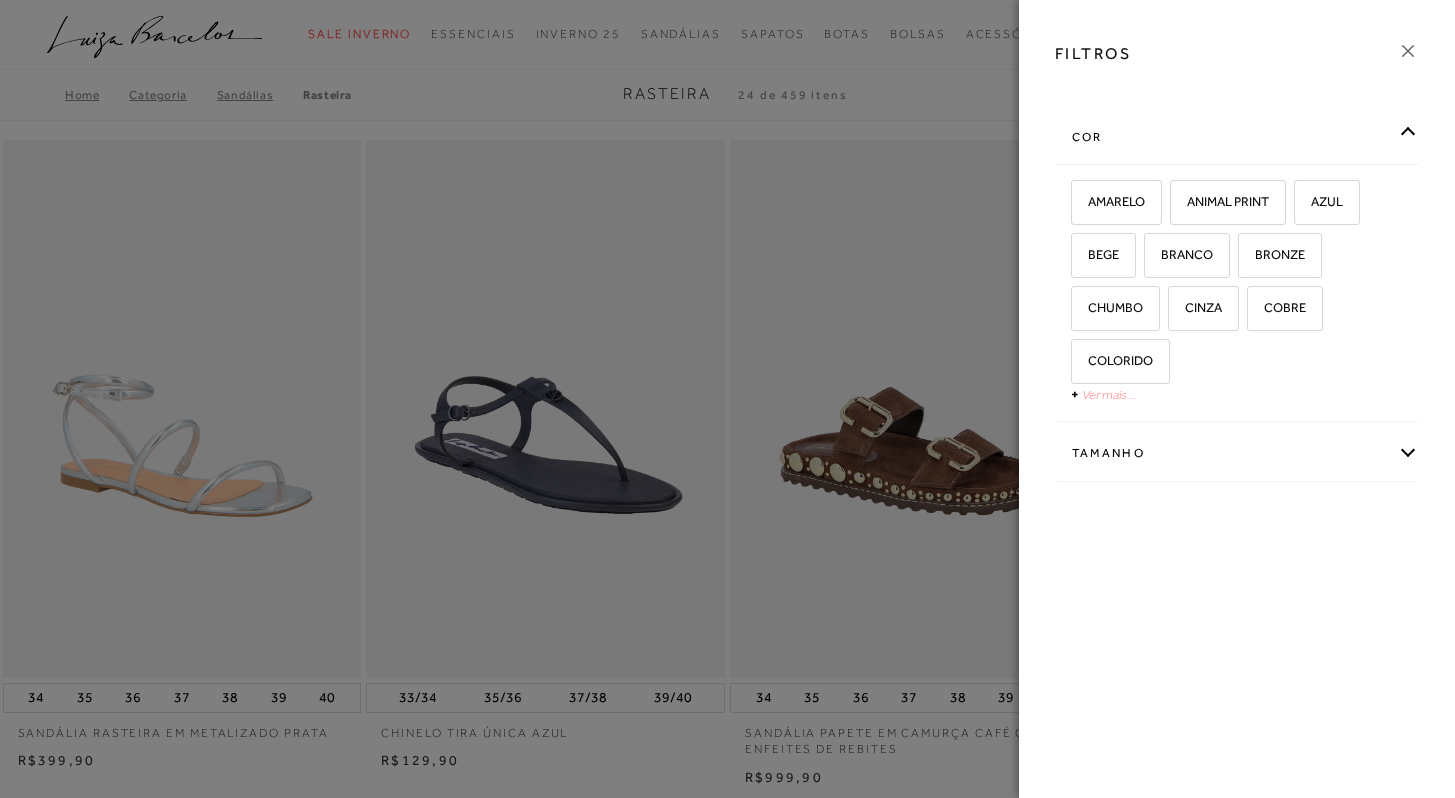 click on "Ver mais..." at bounding box center [1109, 394] 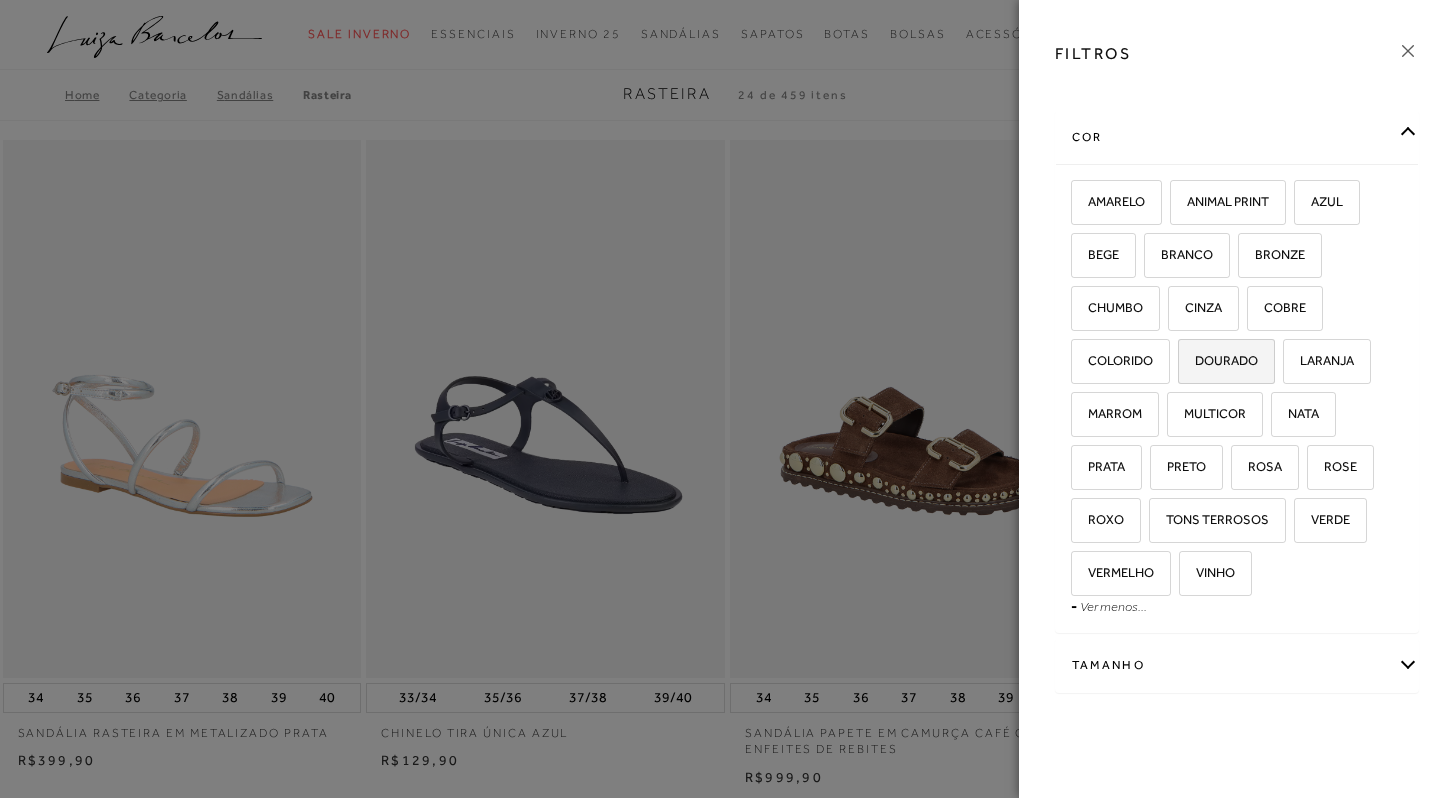 click on "DOURADO" at bounding box center (1226, 361) 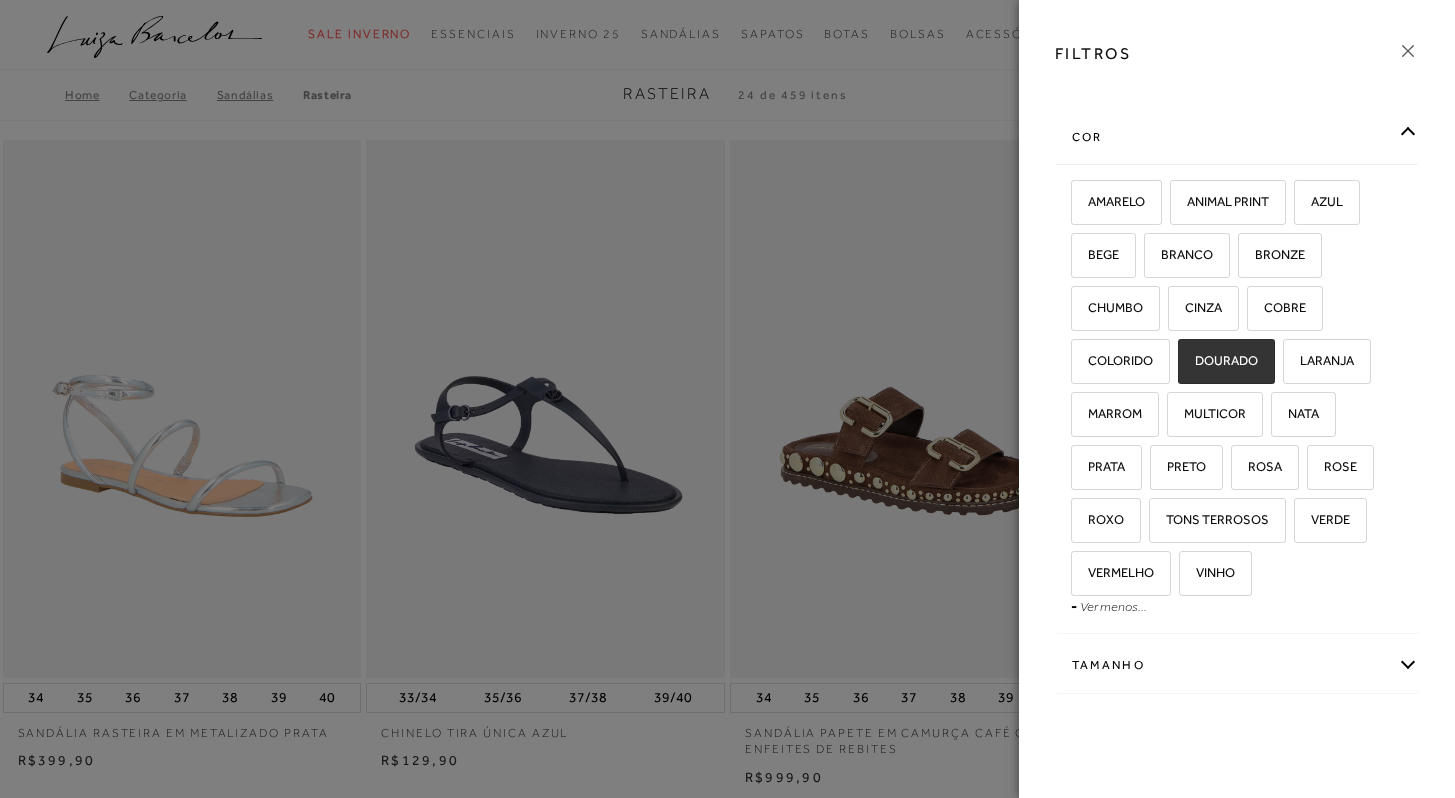 checkbox on "true" 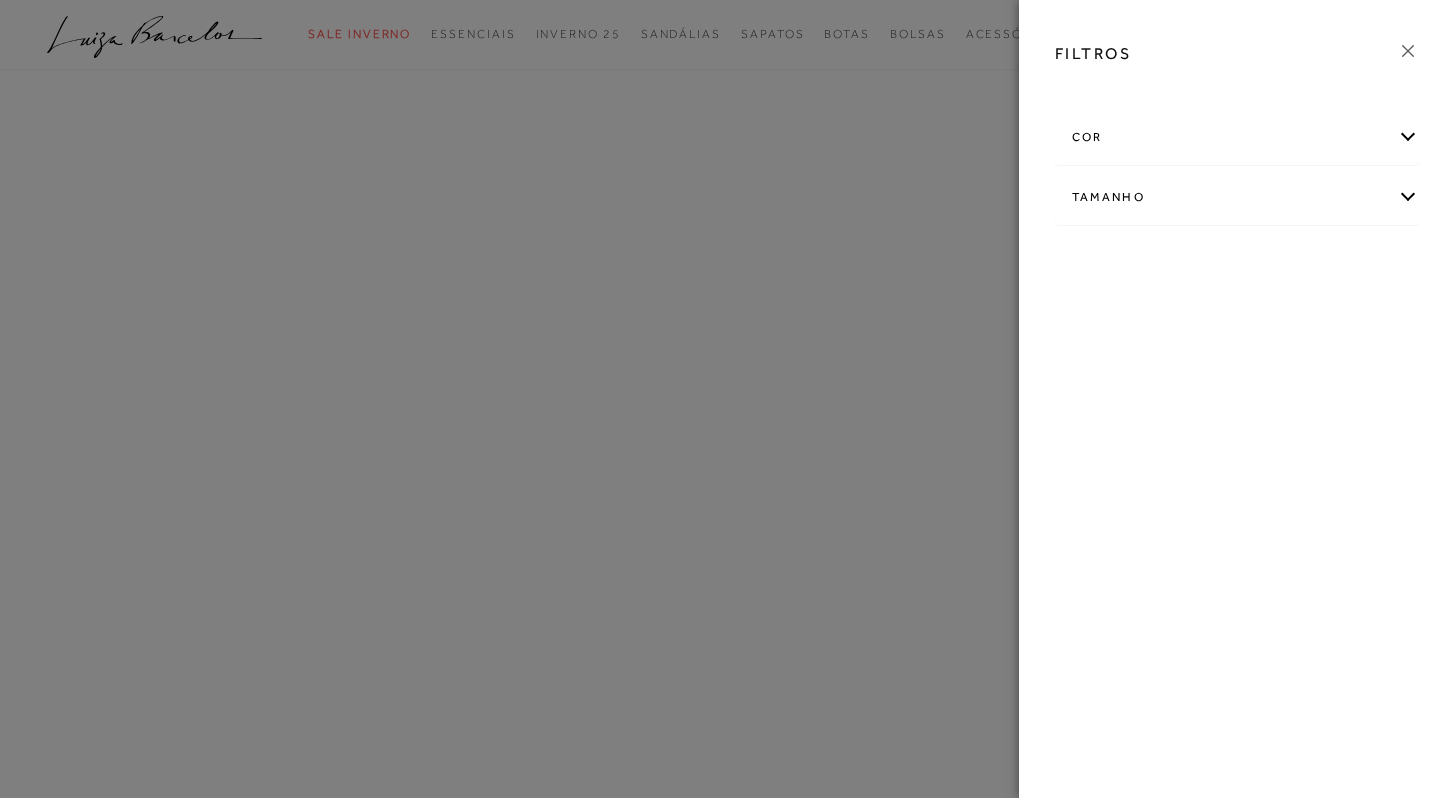 click at bounding box center (1408, 51) 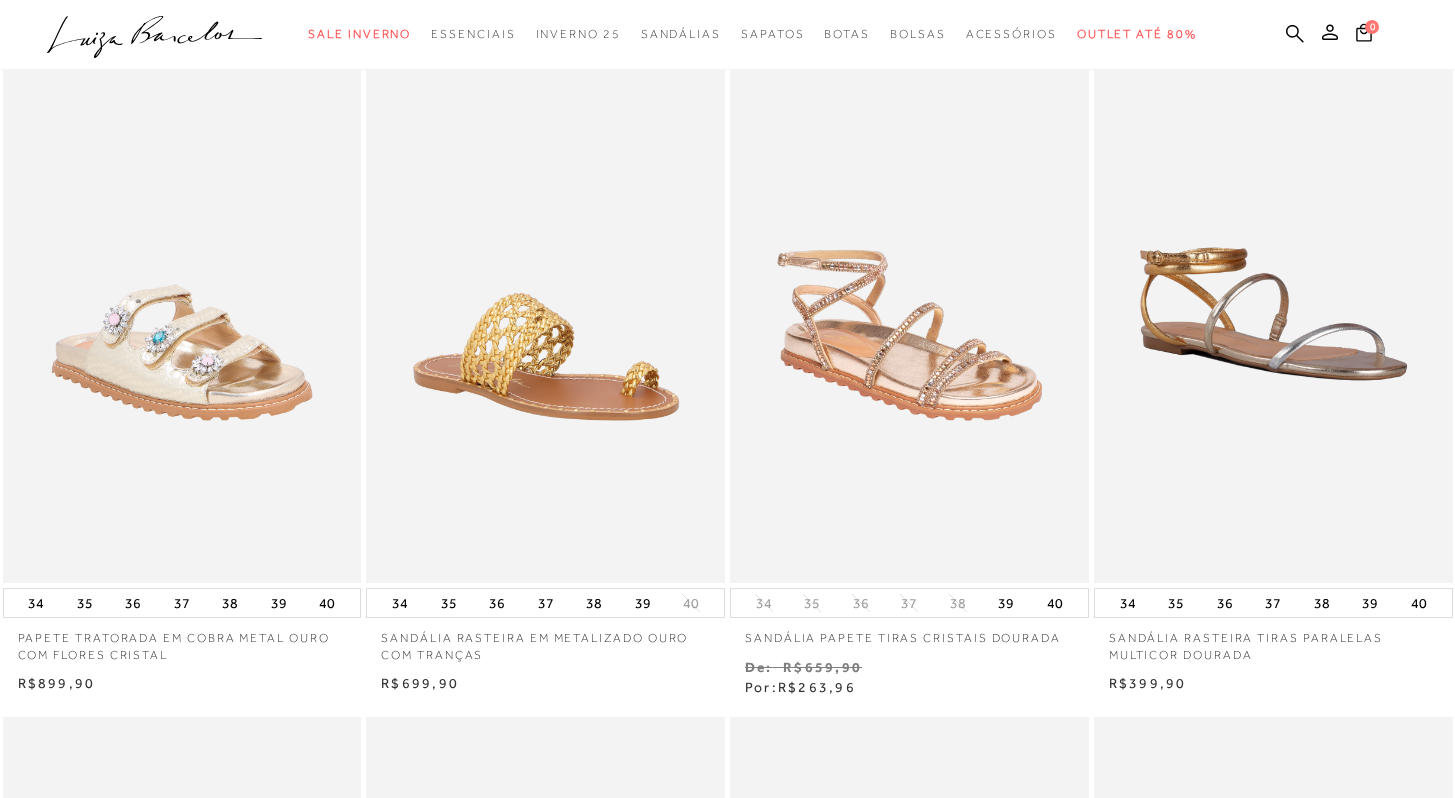scroll, scrollTop: 805, scrollLeft: 0, axis: vertical 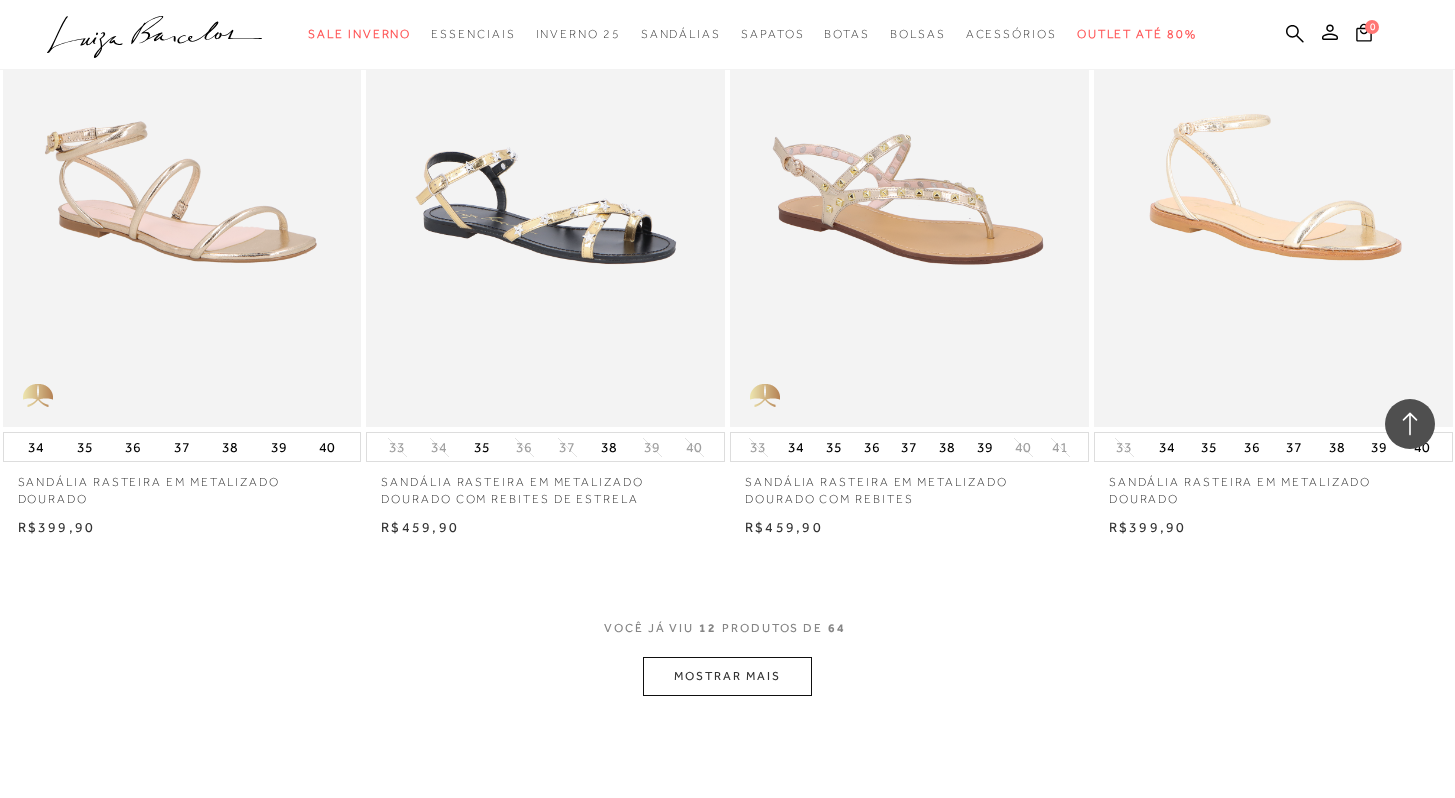 click on "MOSTRAR MAIS" at bounding box center (727, 676) 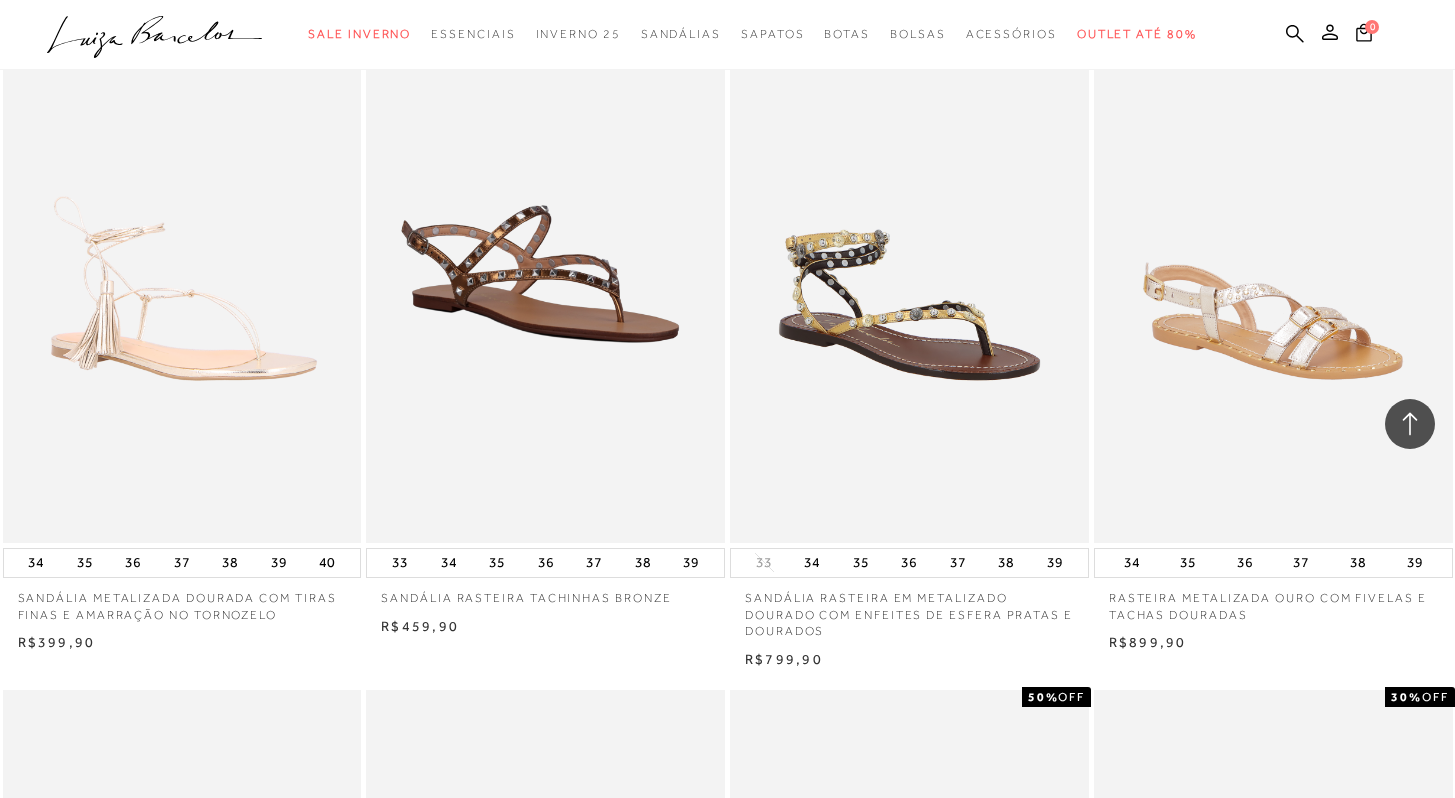 scroll, scrollTop: 2181, scrollLeft: 0, axis: vertical 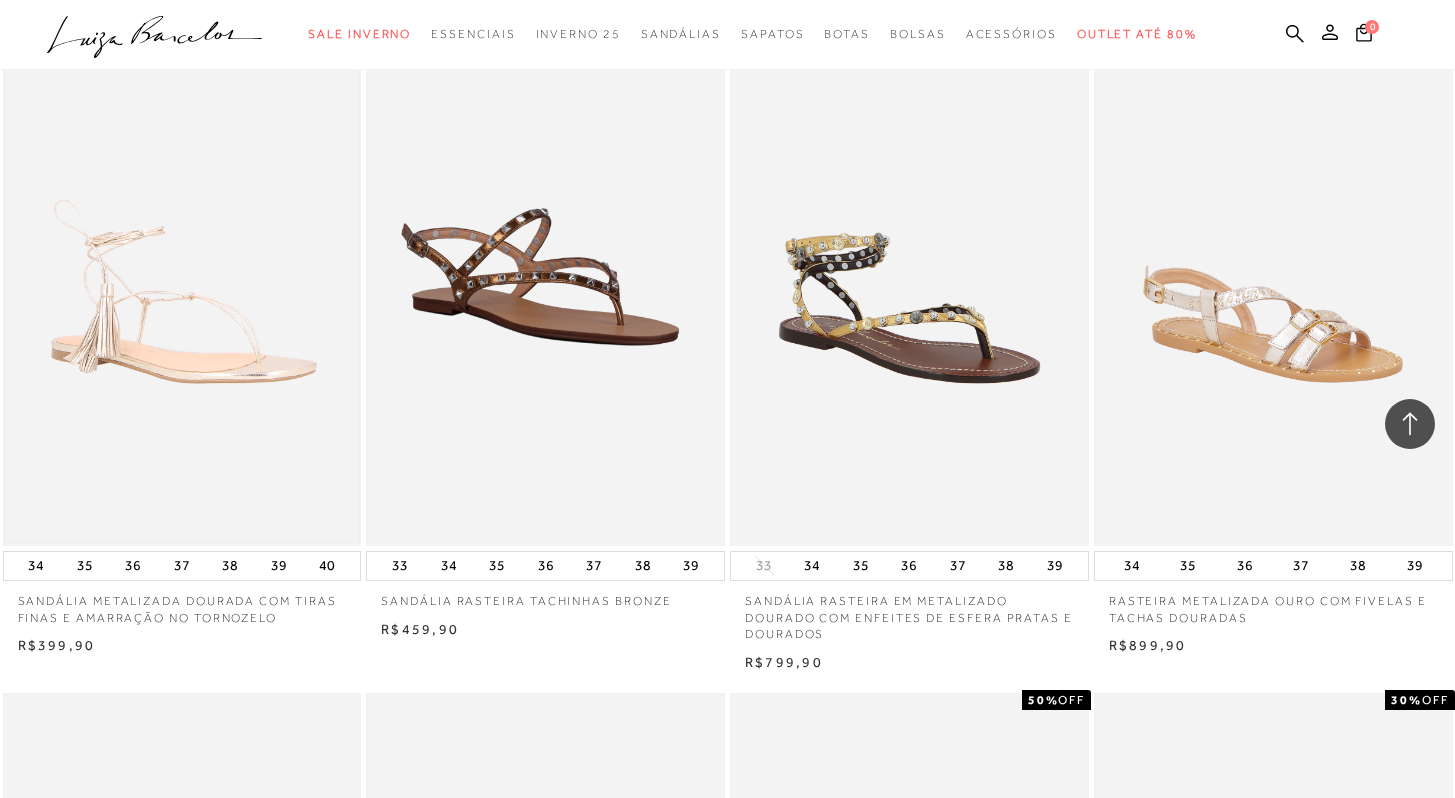 click at bounding box center [182, 277] 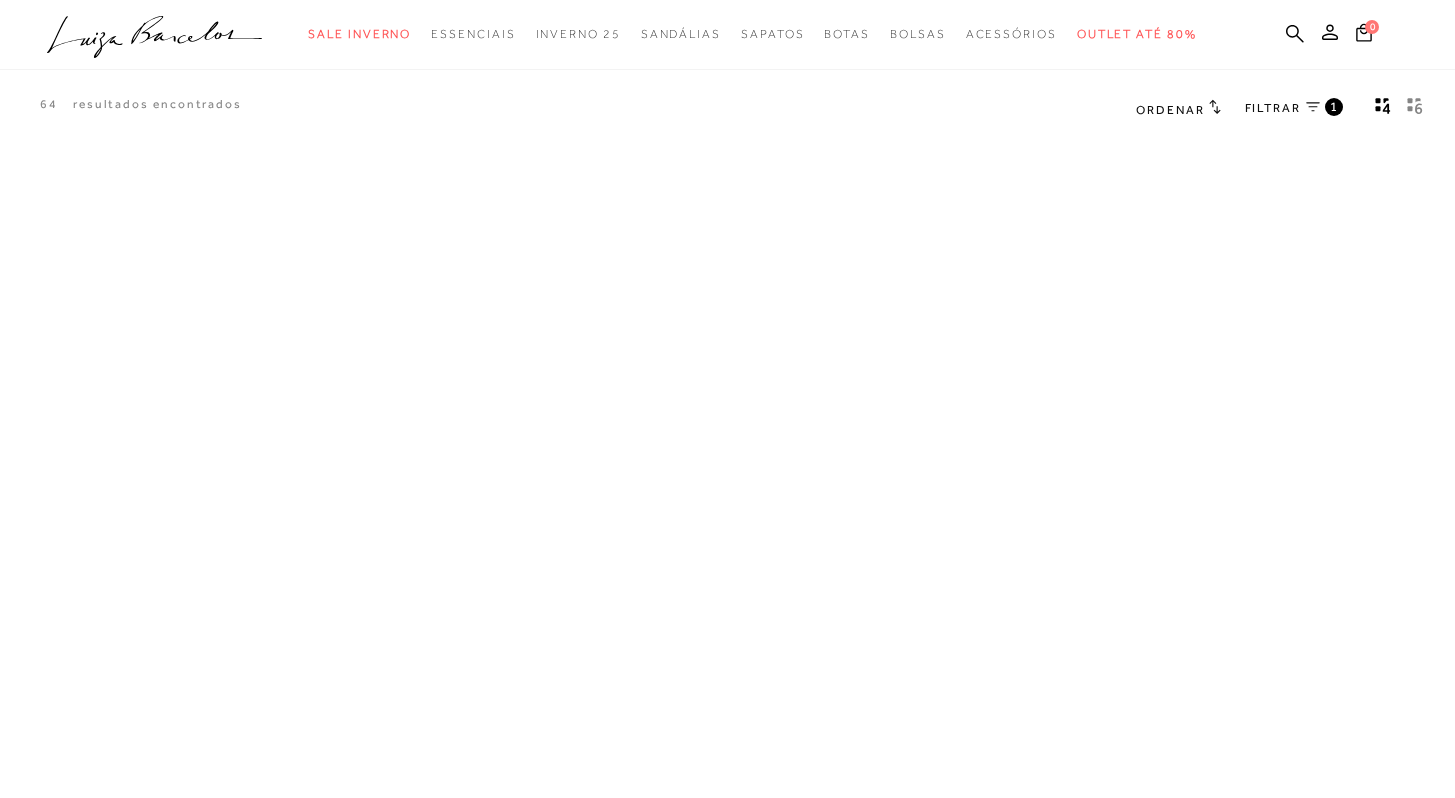 scroll, scrollTop: 0, scrollLeft: 0, axis: both 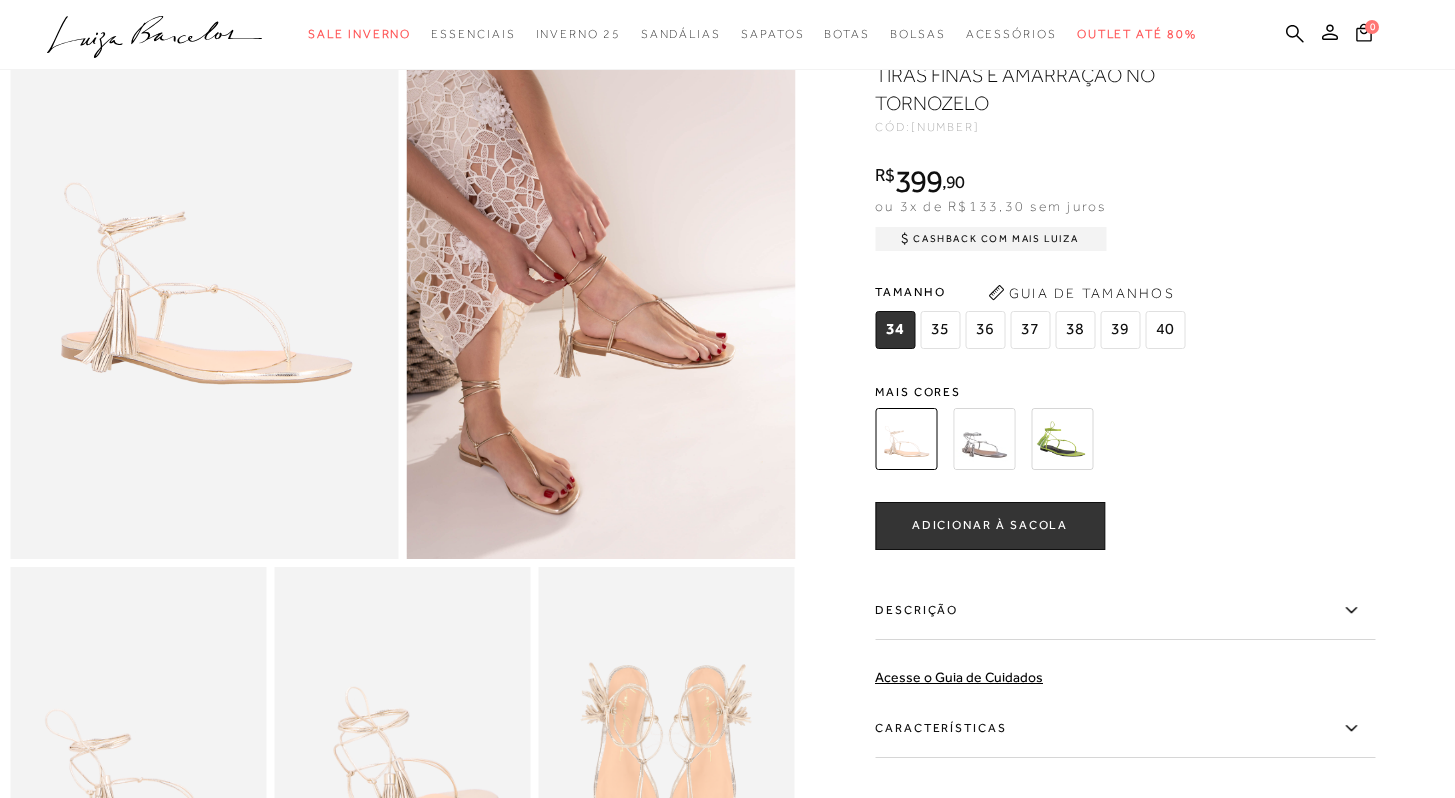 click on "36" at bounding box center [895, 330] 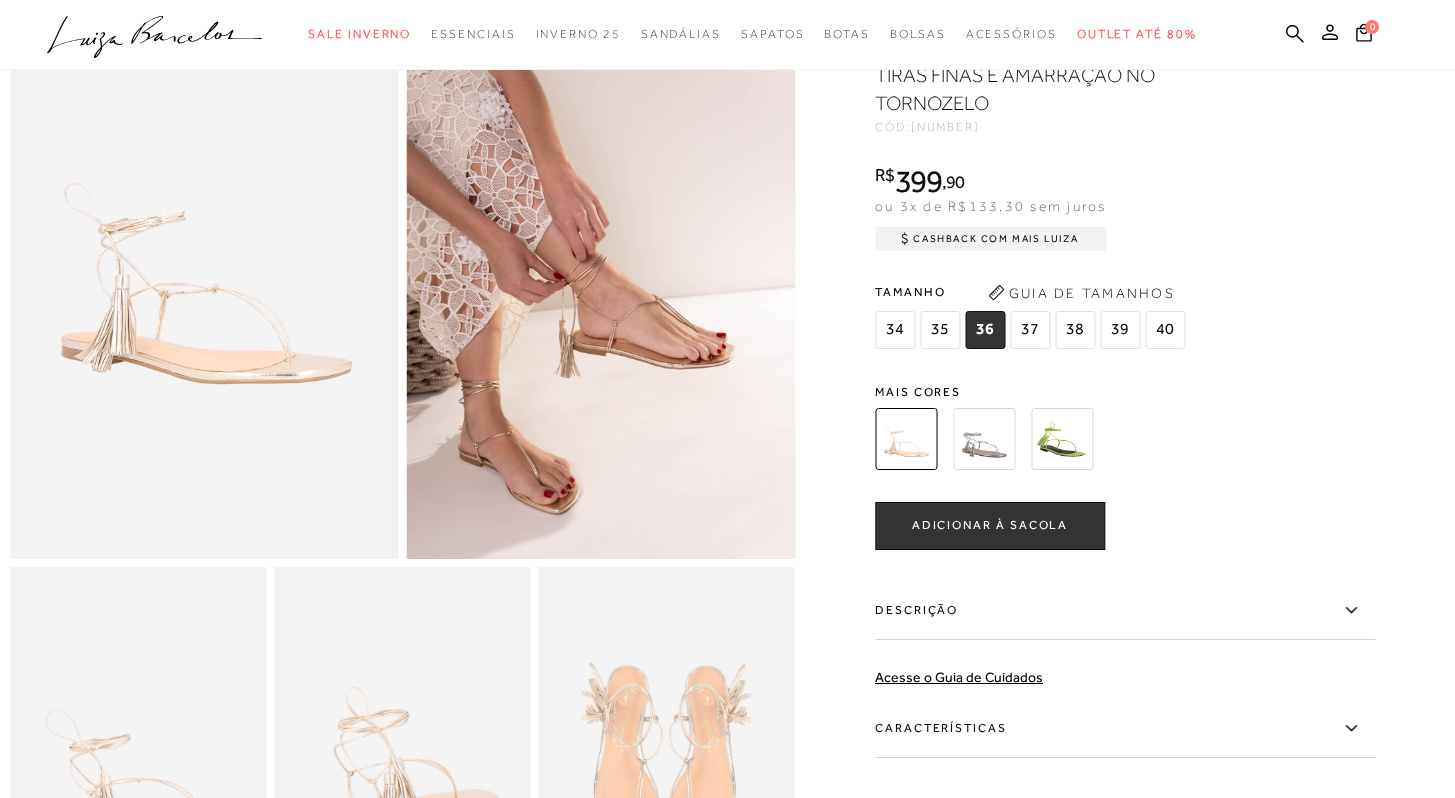 click on "ADICIONAR À SACOLA" at bounding box center [990, 525] 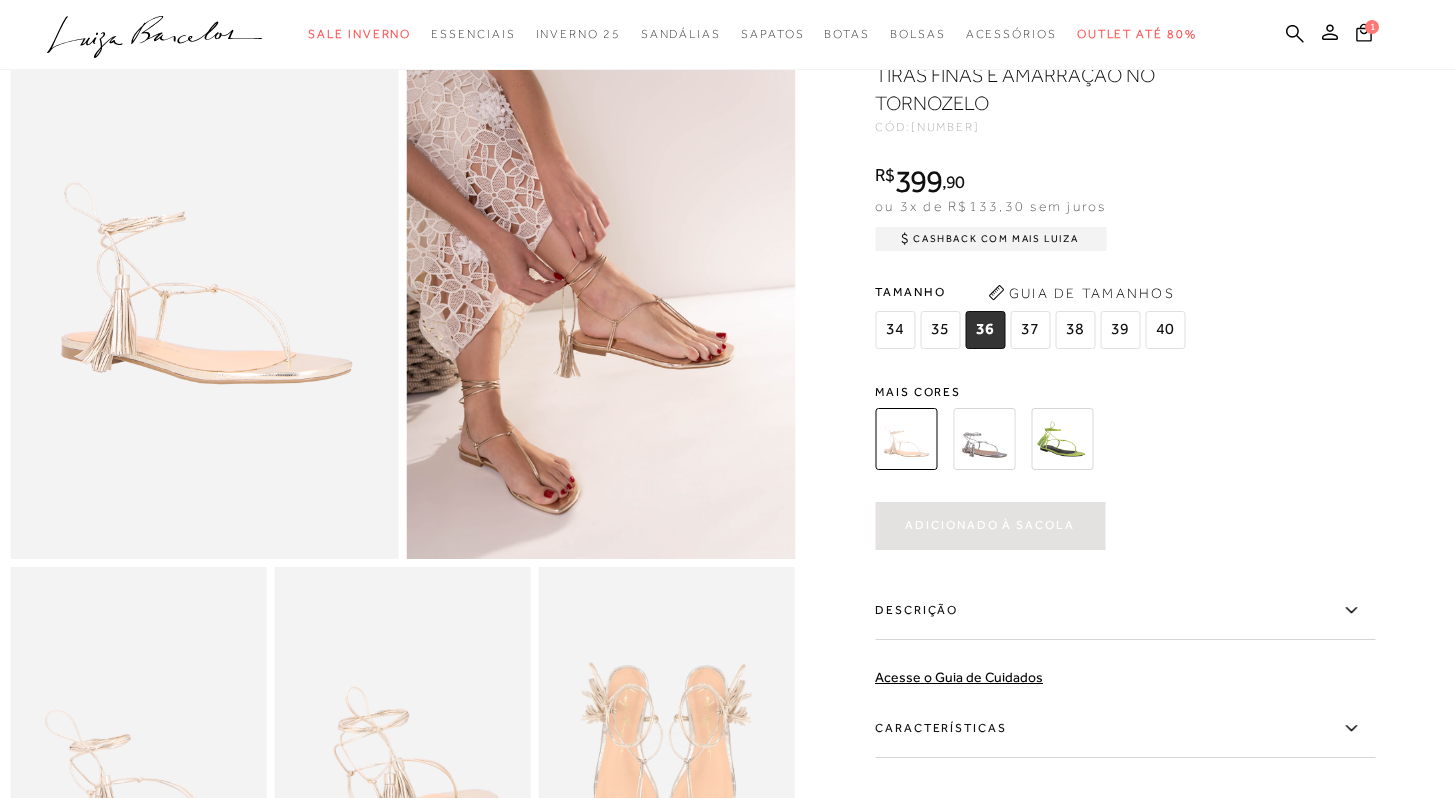 scroll, scrollTop: 0, scrollLeft: 0, axis: both 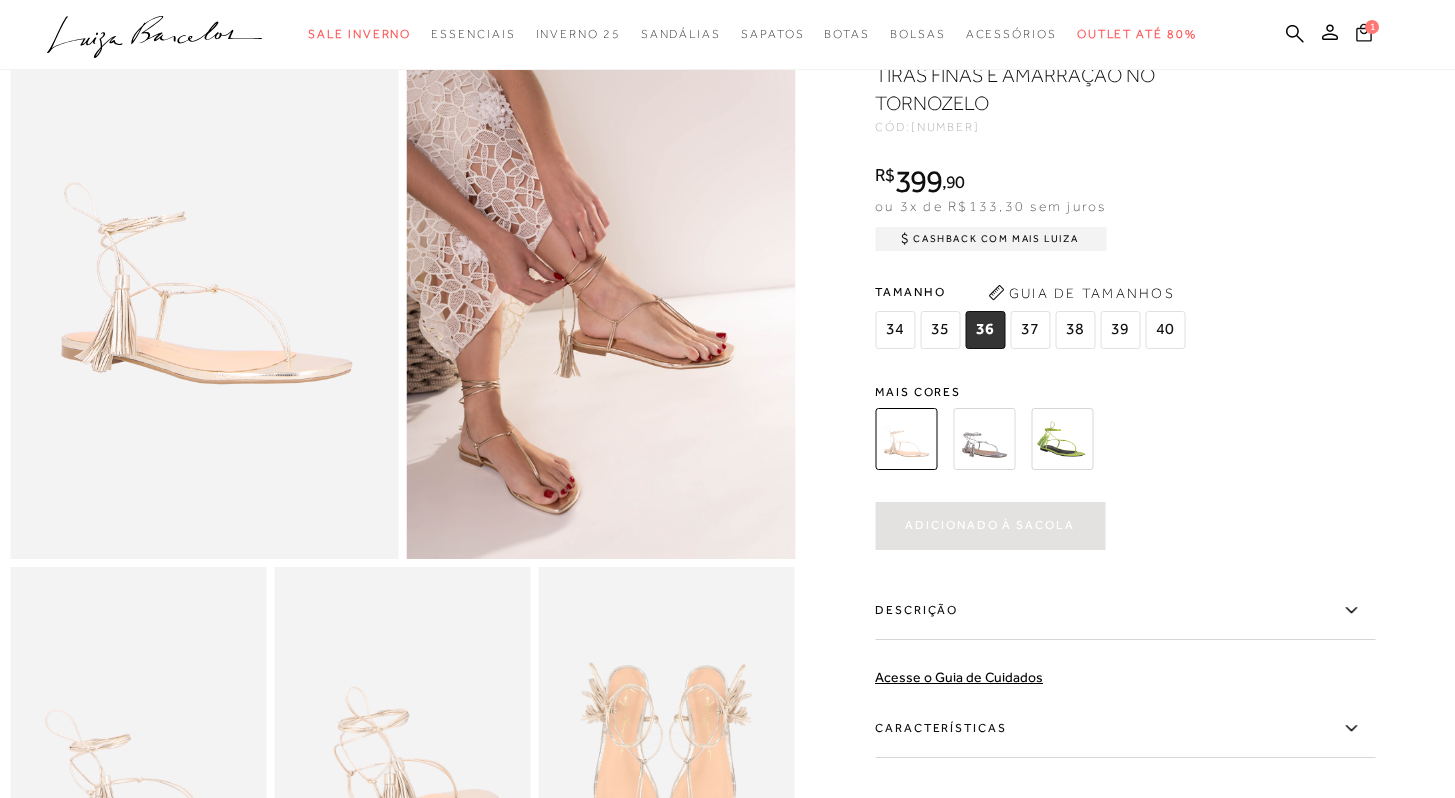 click at bounding box center (1364, 32) 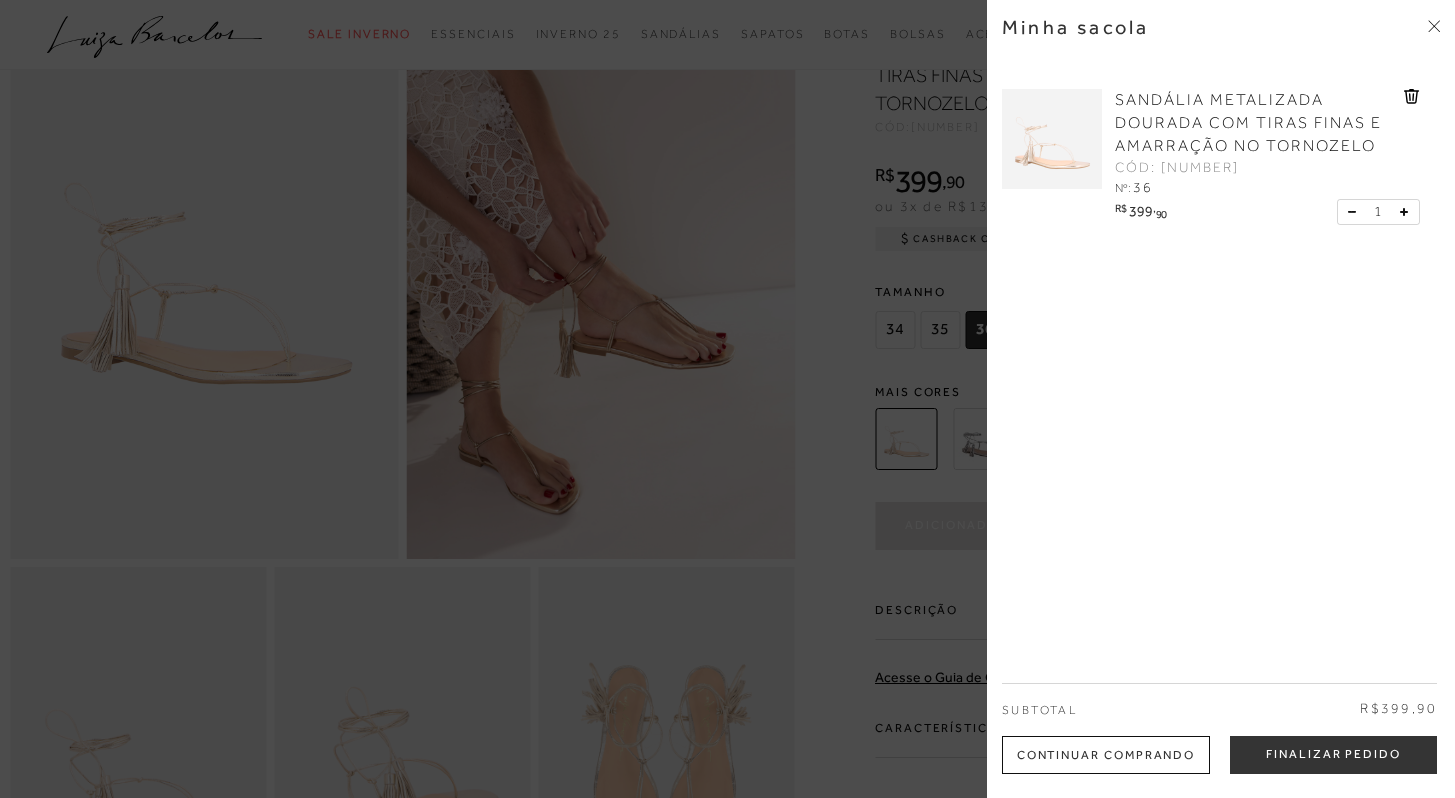 click at bounding box center (727, 399) 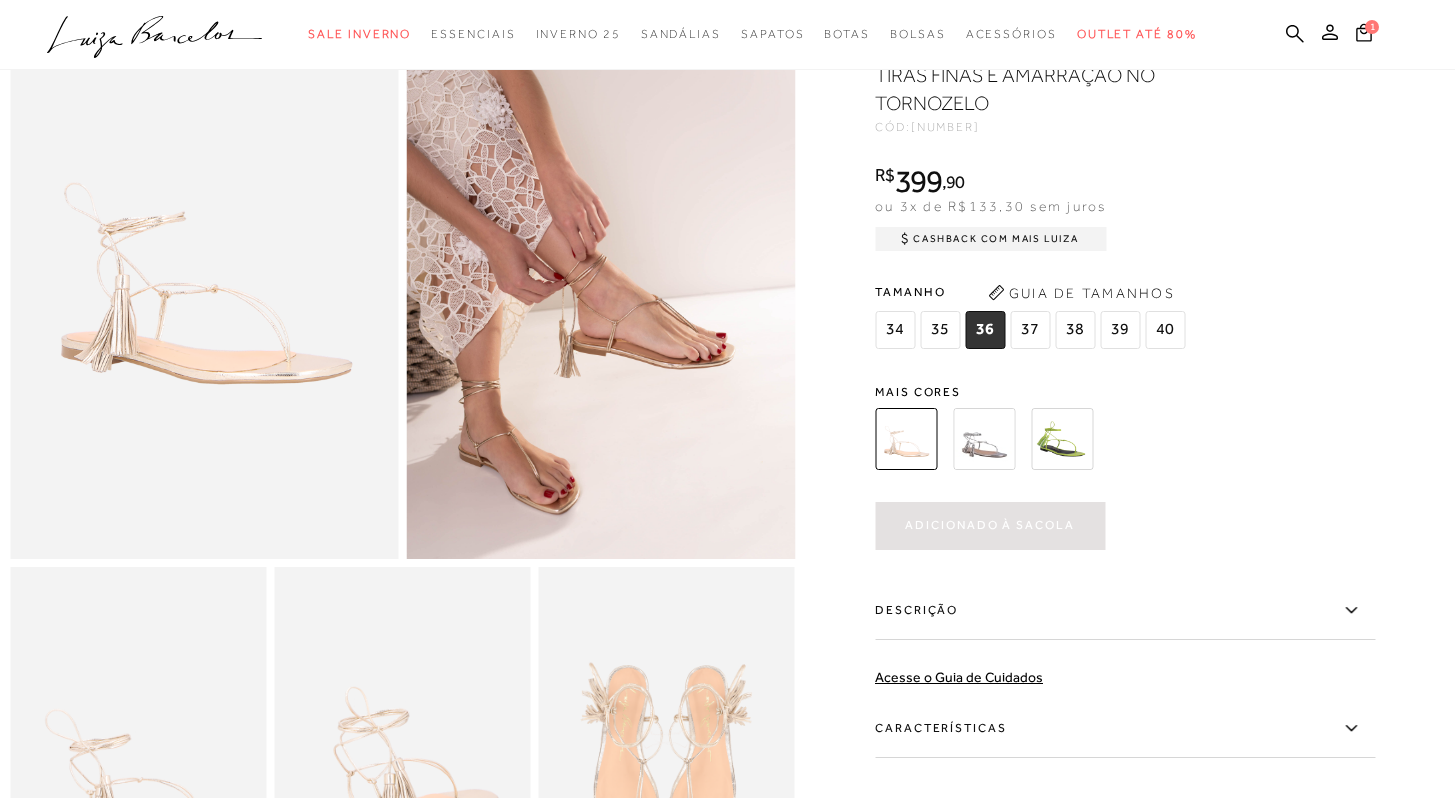 click on "Guia de Tamanhos" at bounding box center [1081, 293] 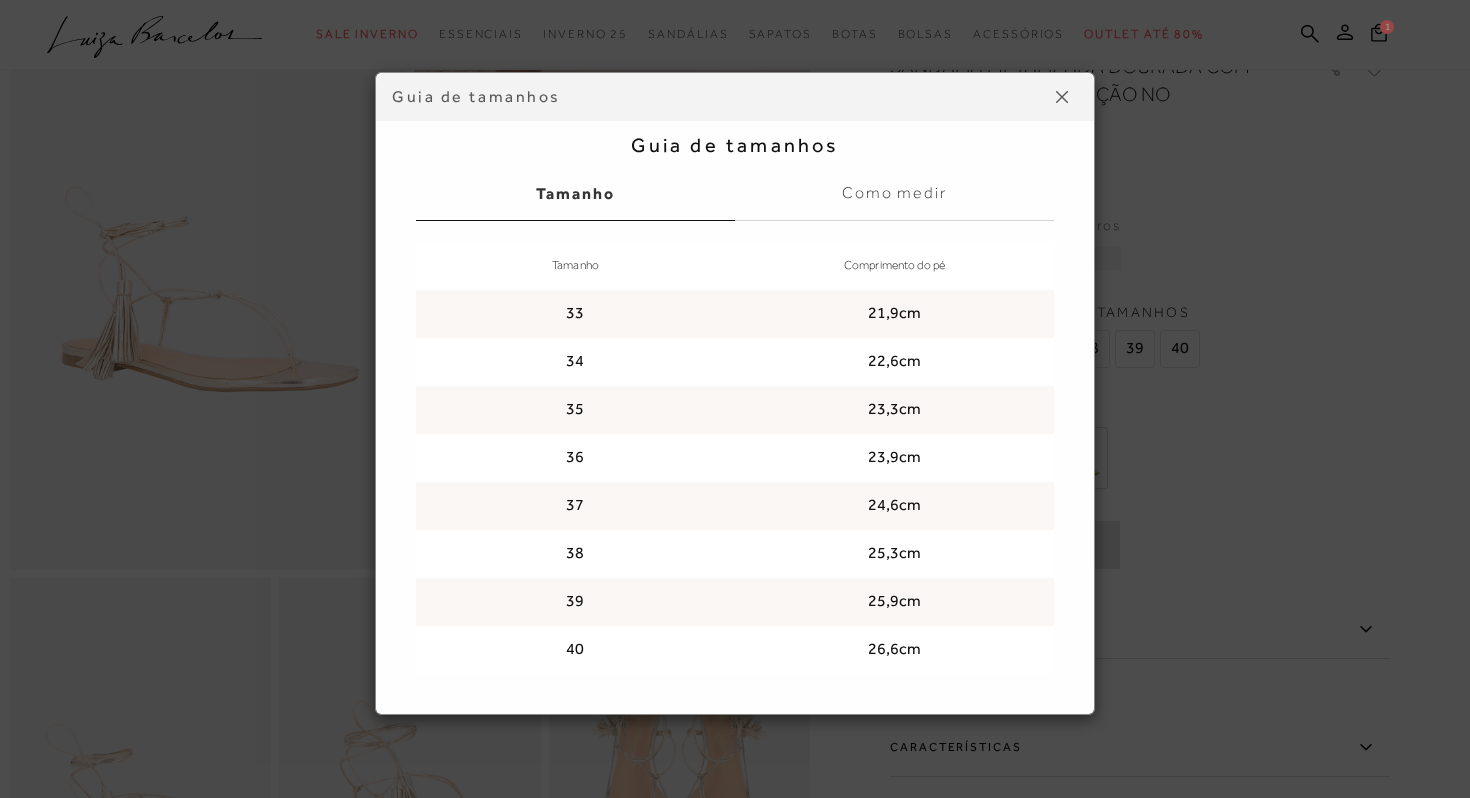 click at bounding box center [1062, 97] 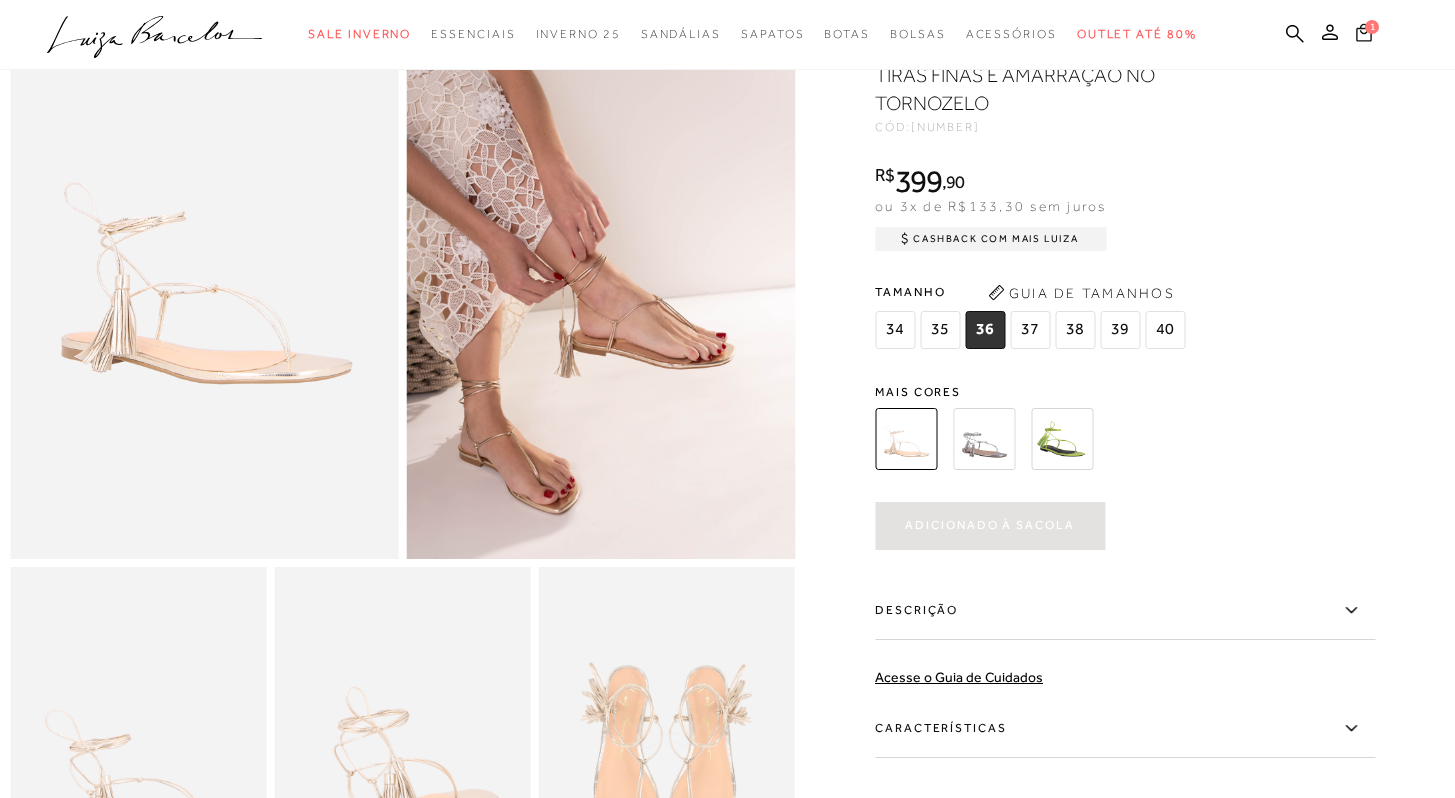 click on "1" at bounding box center (1372, 26) 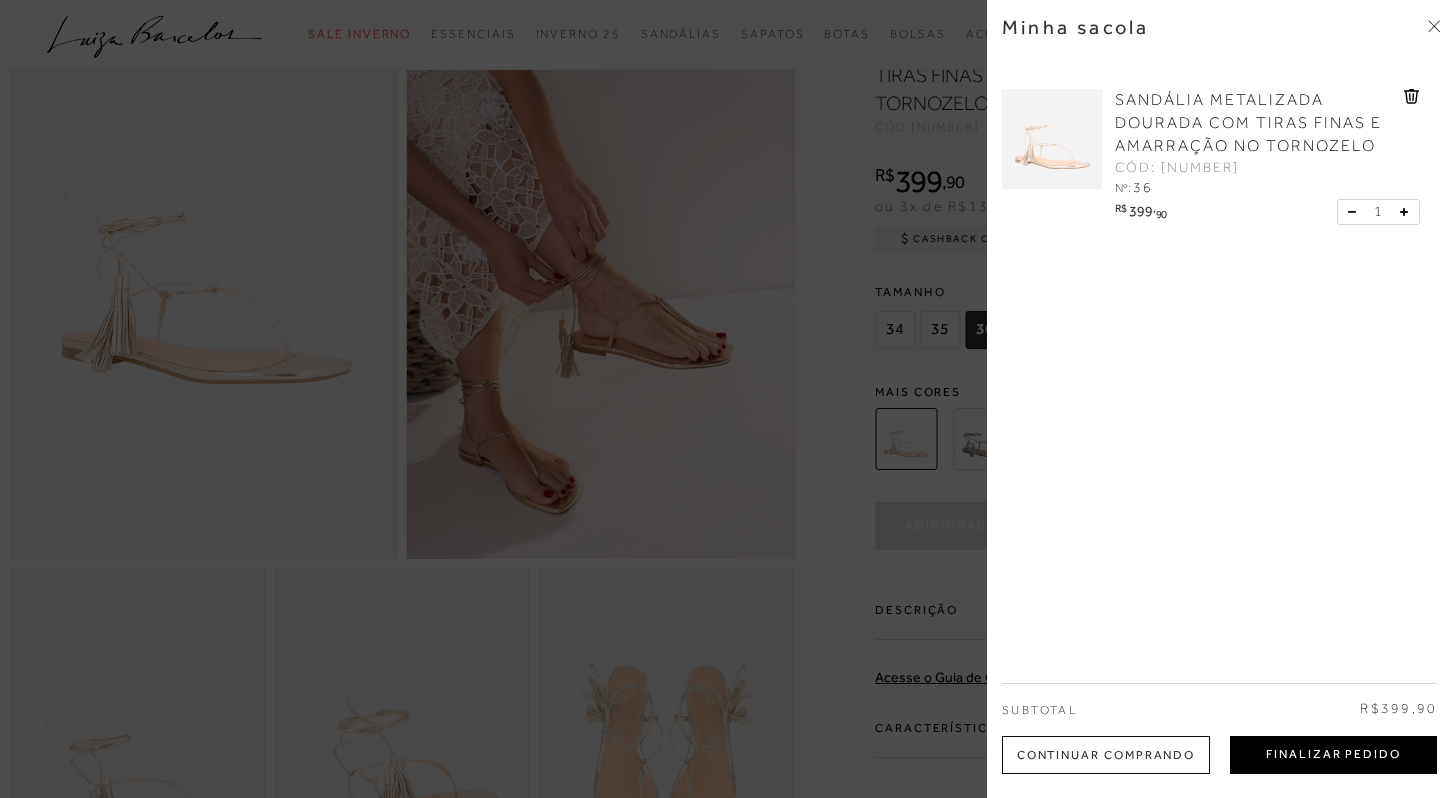 click on "Finalizar Pedido" at bounding box center (1333, 755) 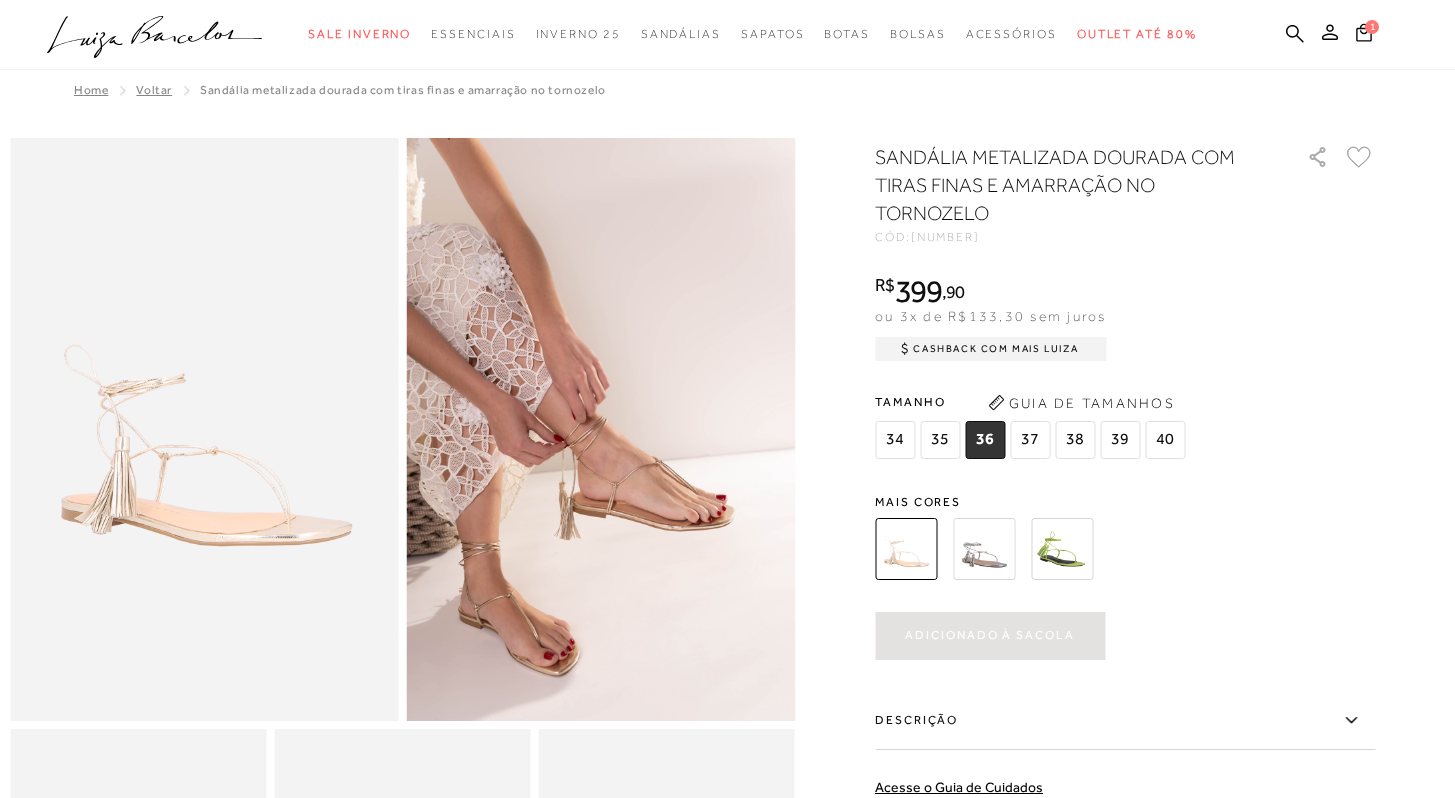 scroll, scrollTop: 0, scrollLeft: 0, axis: both 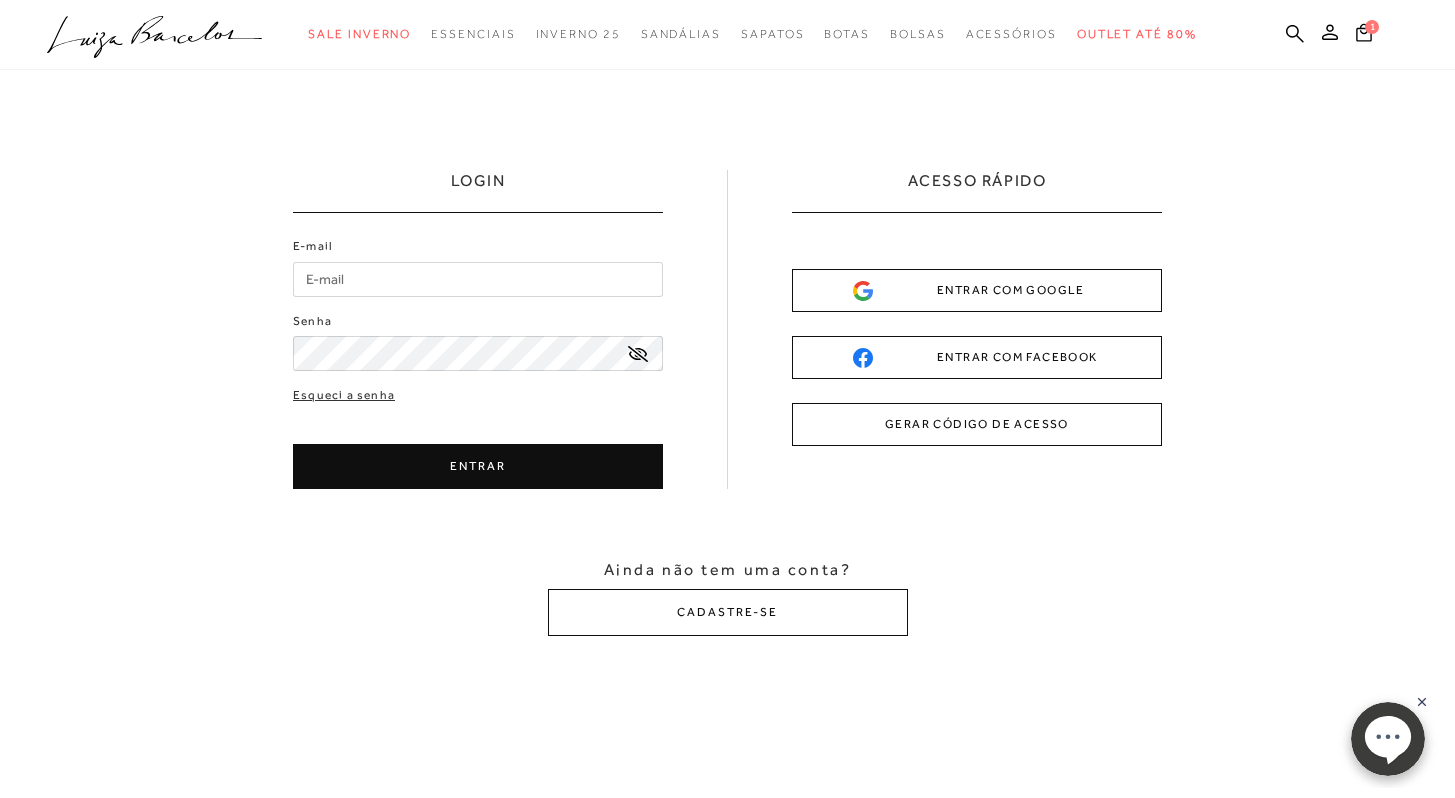 click on "E-mail" at bounding box center [478, 279] 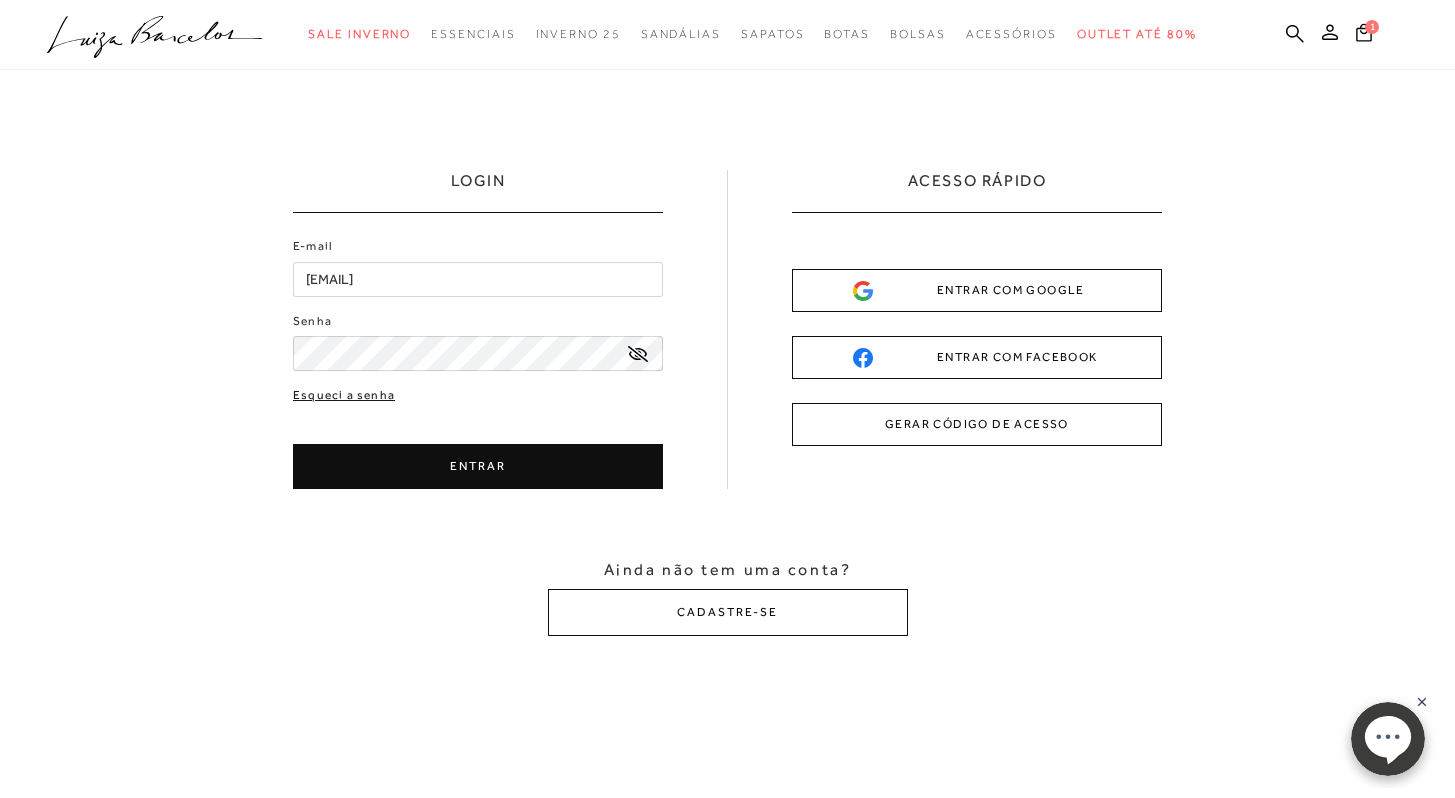 click on "Esqueci a senha" at bounding box center (344, 395) 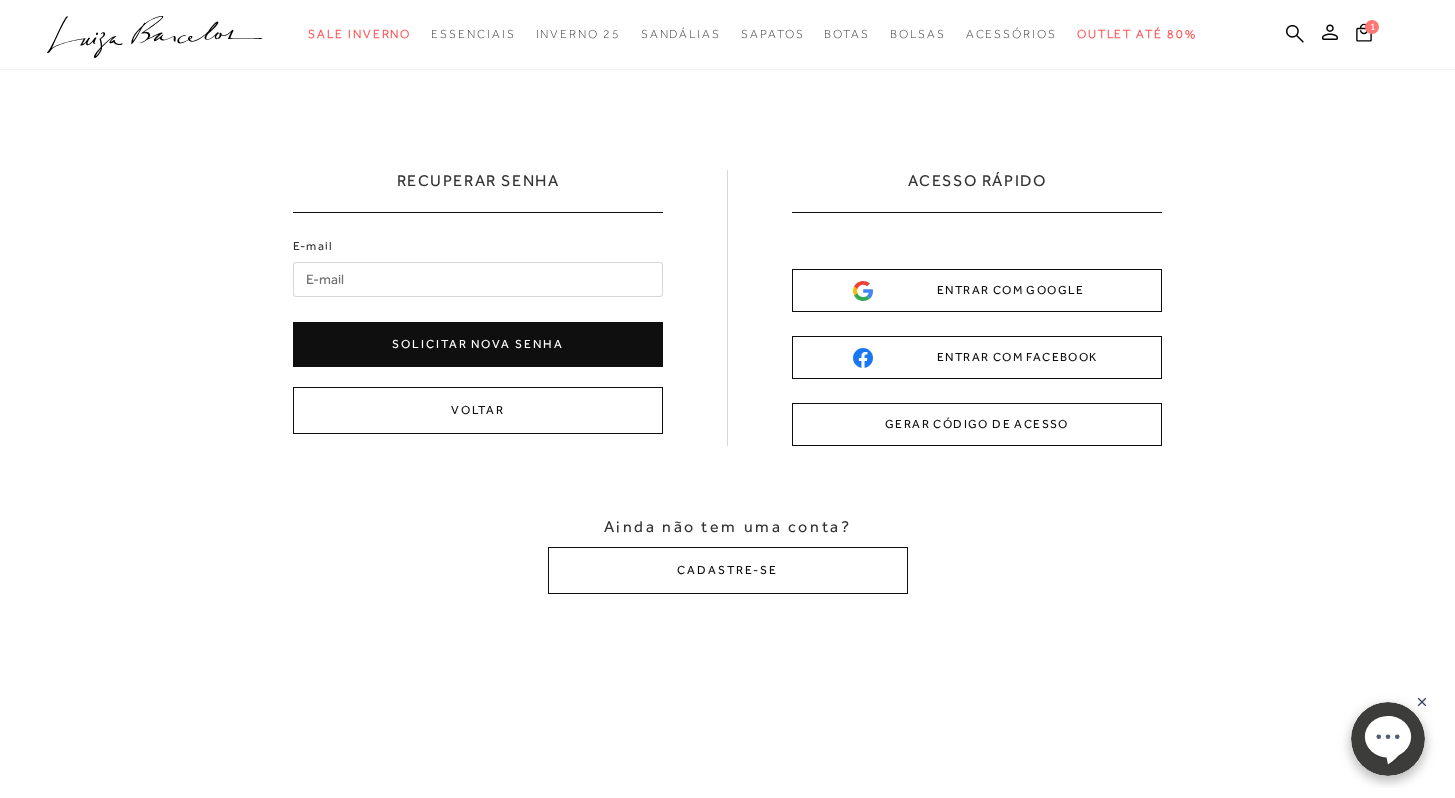 click on "E-mail" at bounding box center [478, 279] 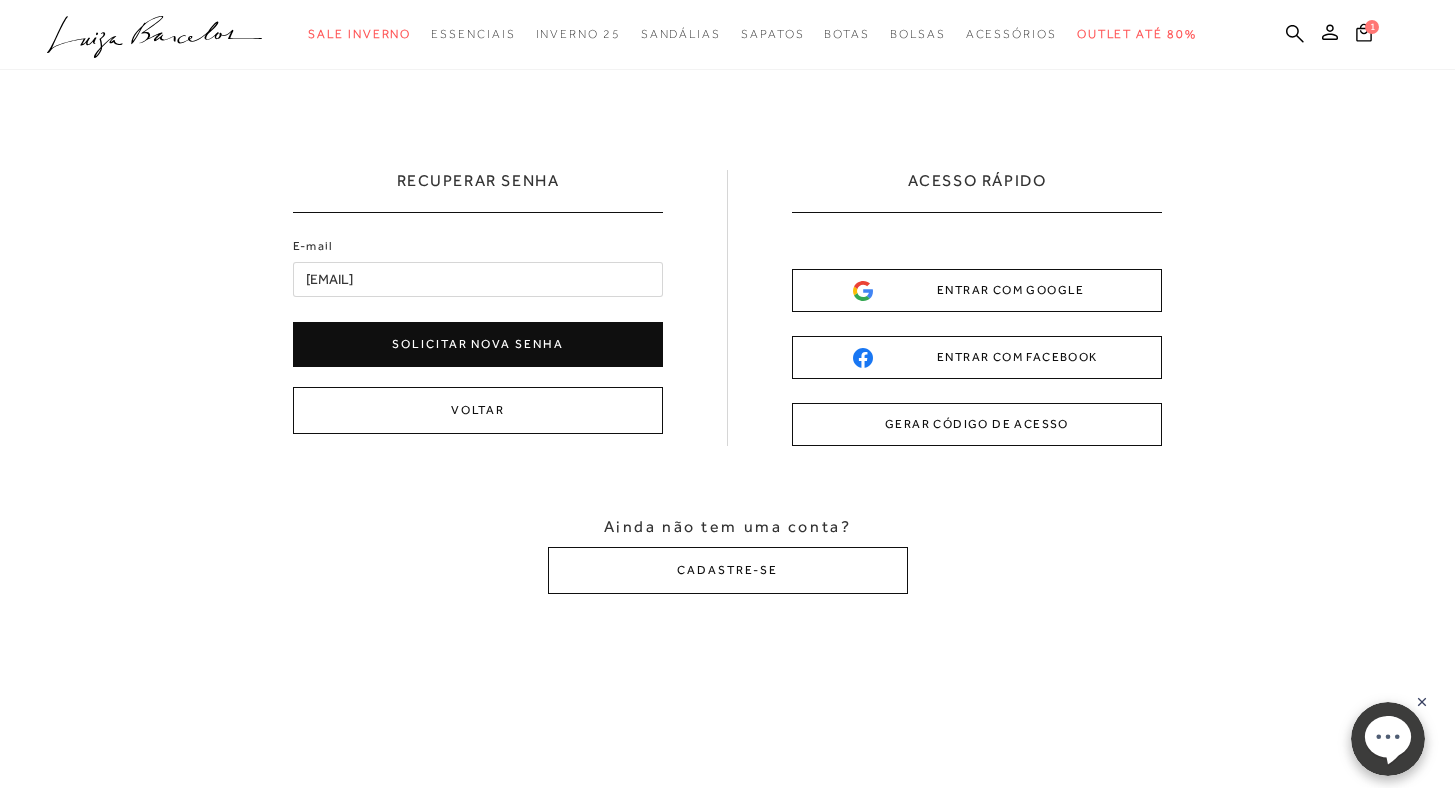 type on "[EMAIL]" 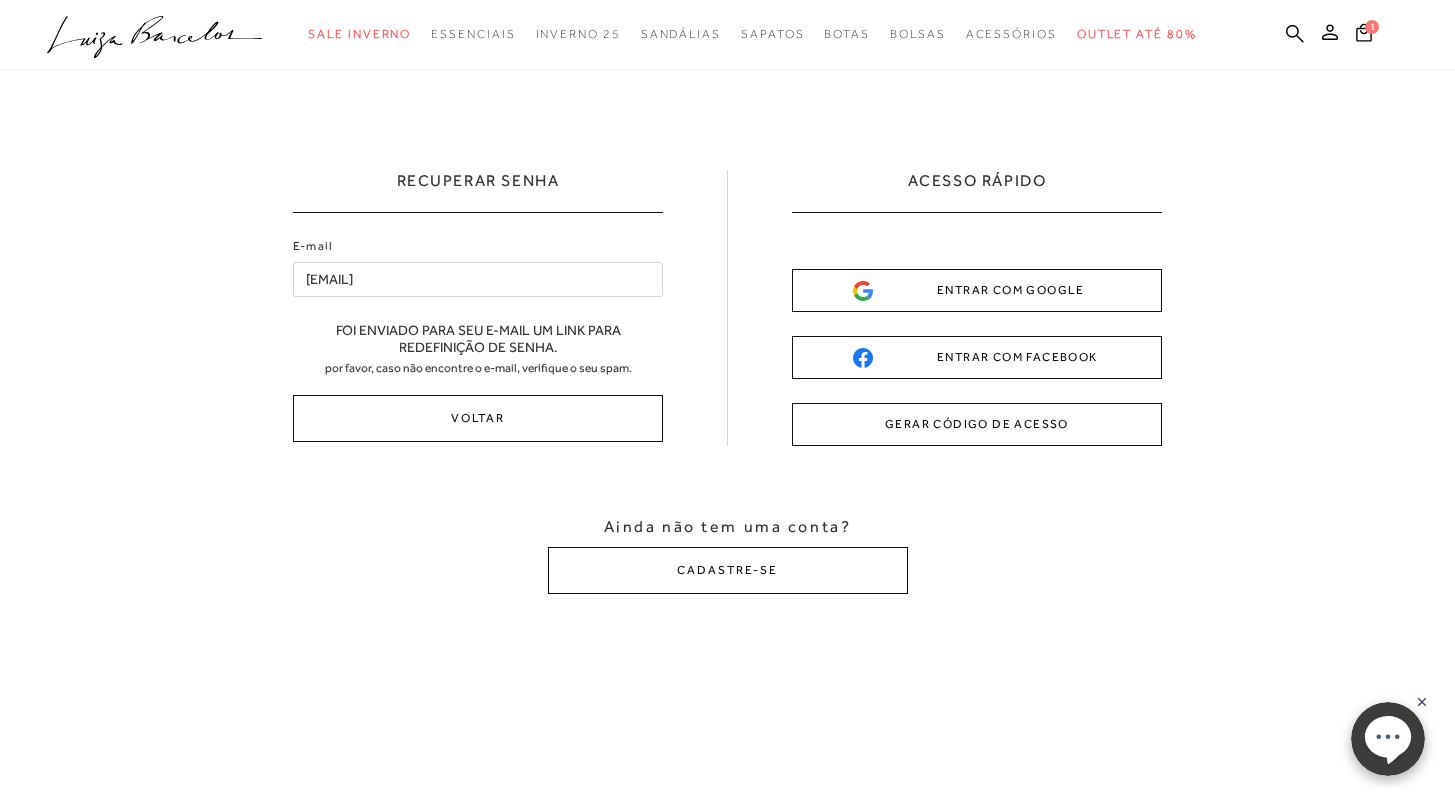 click on "GERAR CÓDIGO DE ACESSO" at bounding box center (977, 424) 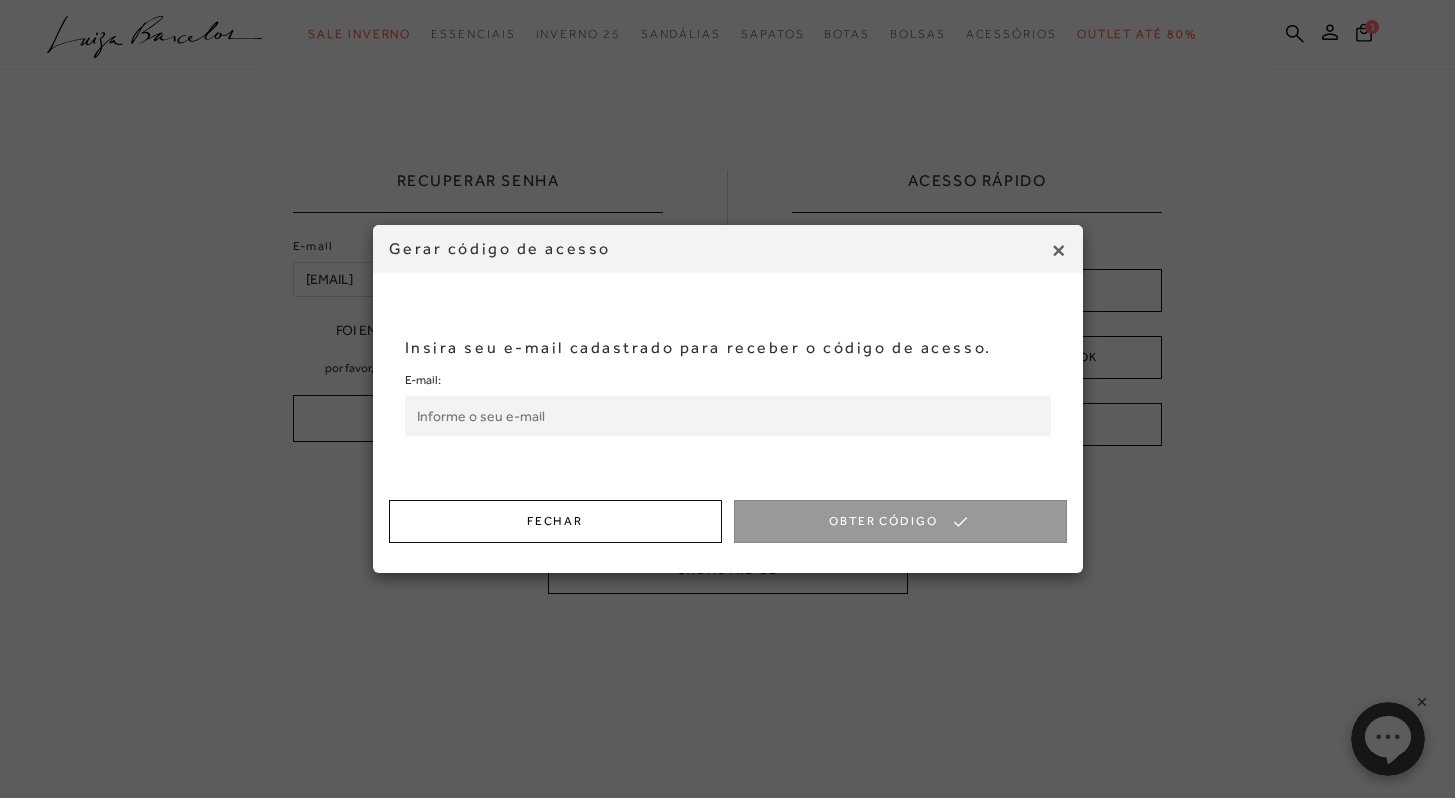 click on "E-mail:" at bounding box center (728, 416) 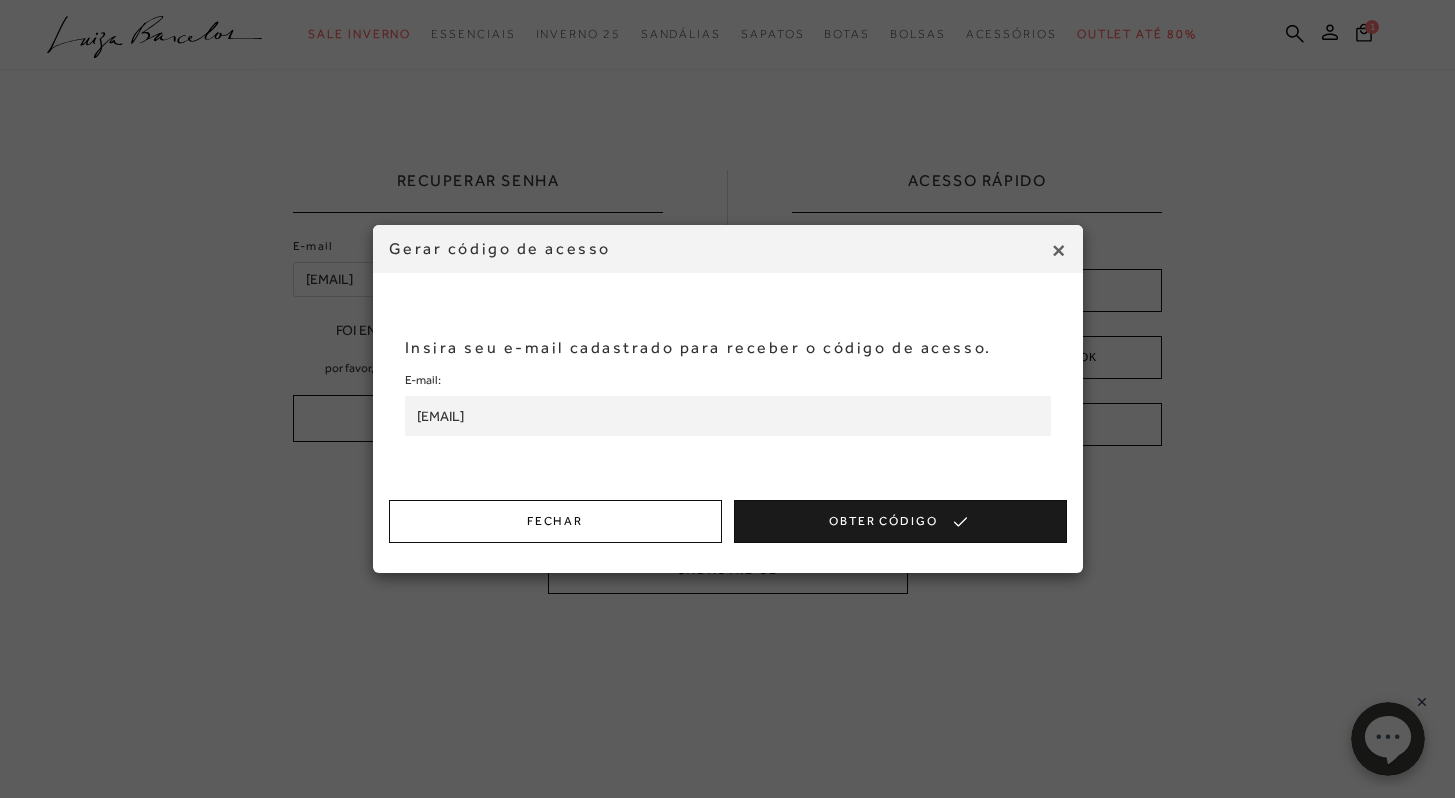 click on "Obter Código" at bounding box center (900, 521) 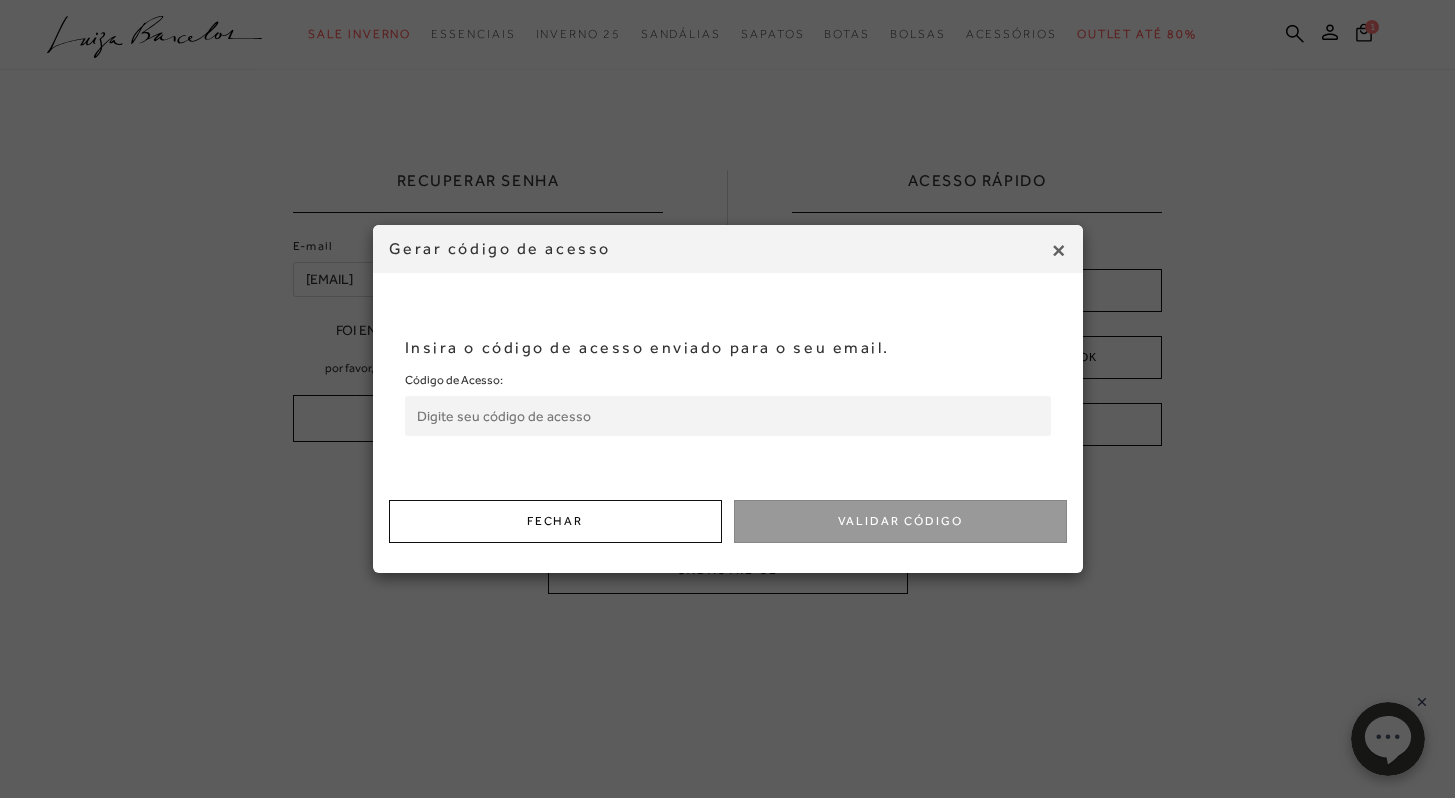 click on "Código de Acesso:" at bounding box center [728, 416] 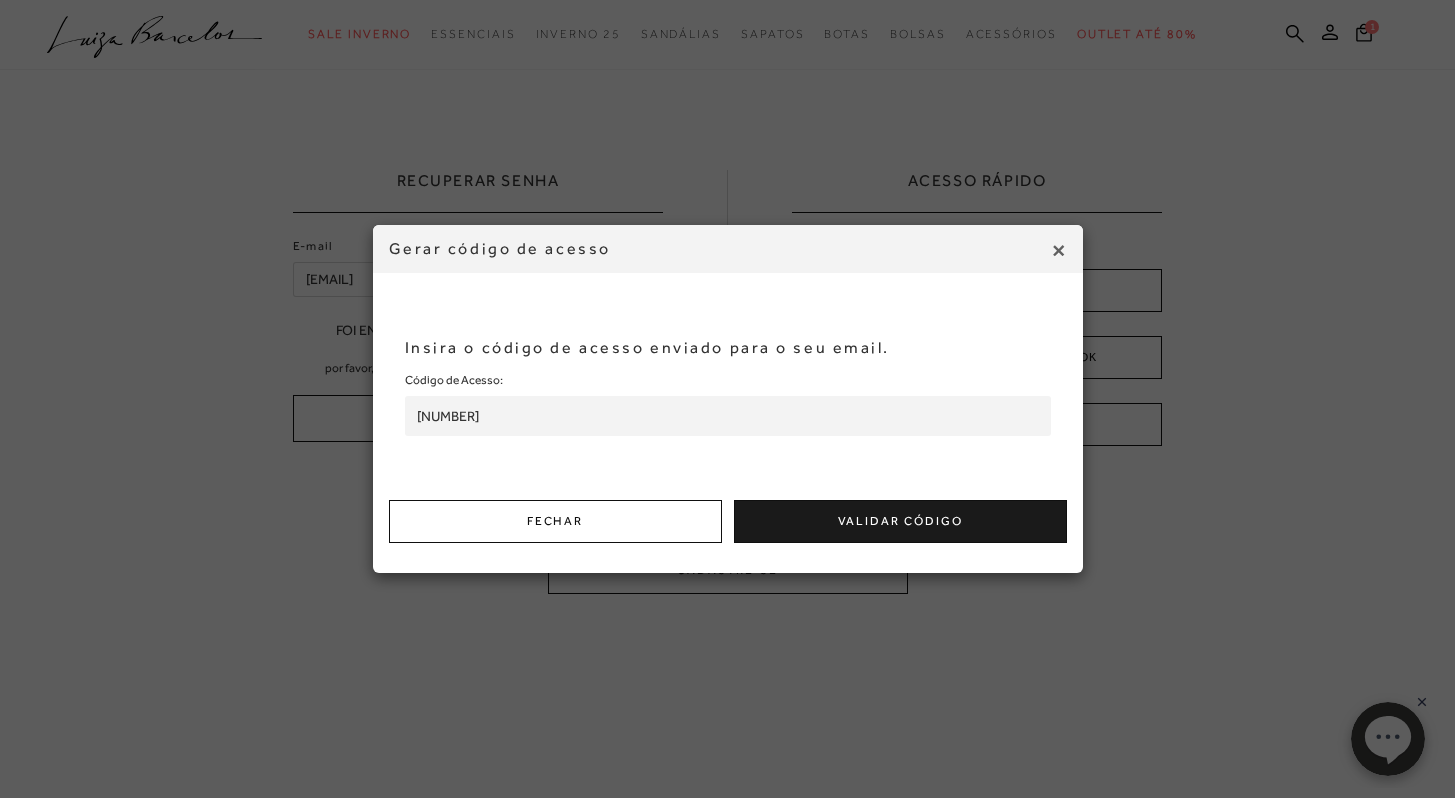 type on "559128117" 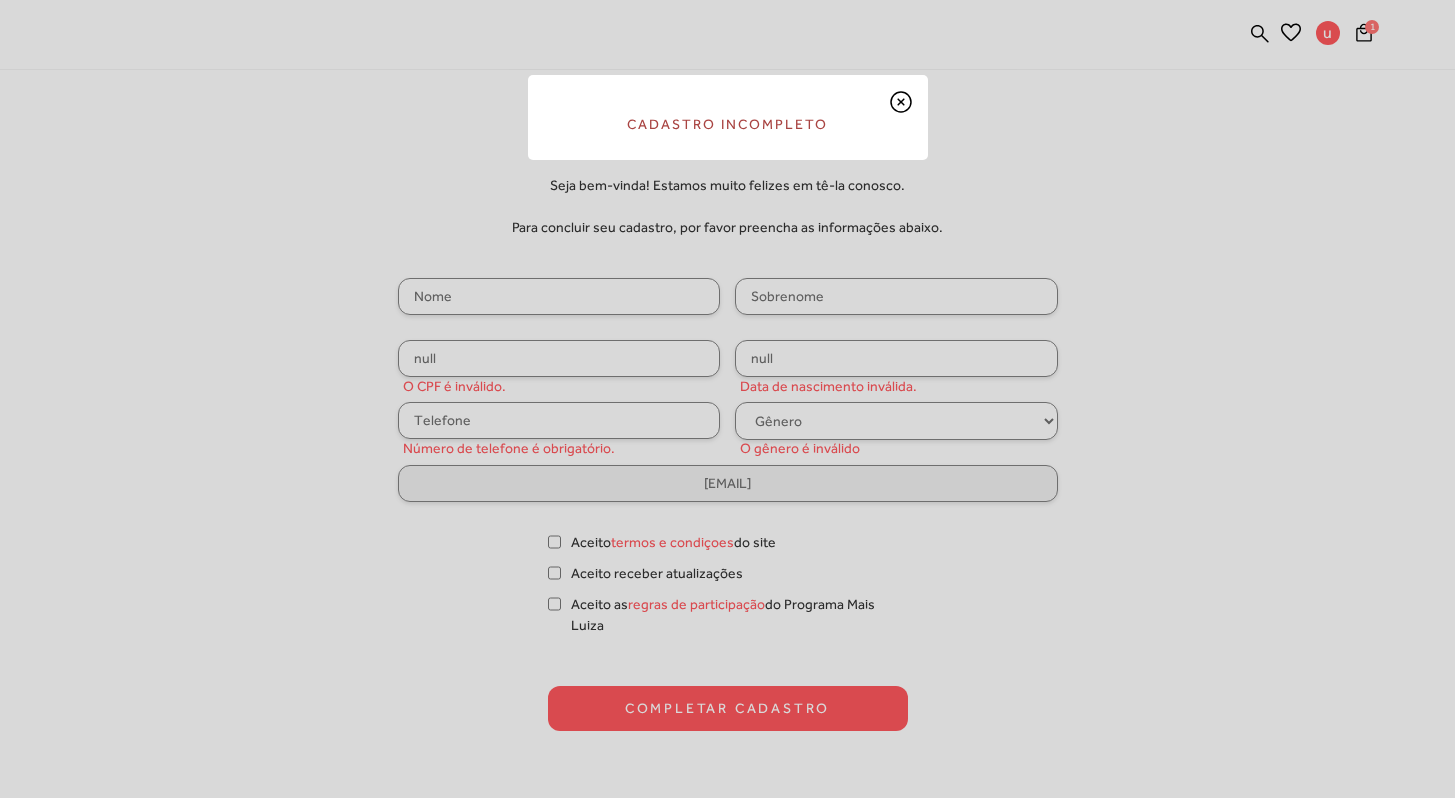 scroll, scrollTop: 0, scrollLeft: 0, axis: both 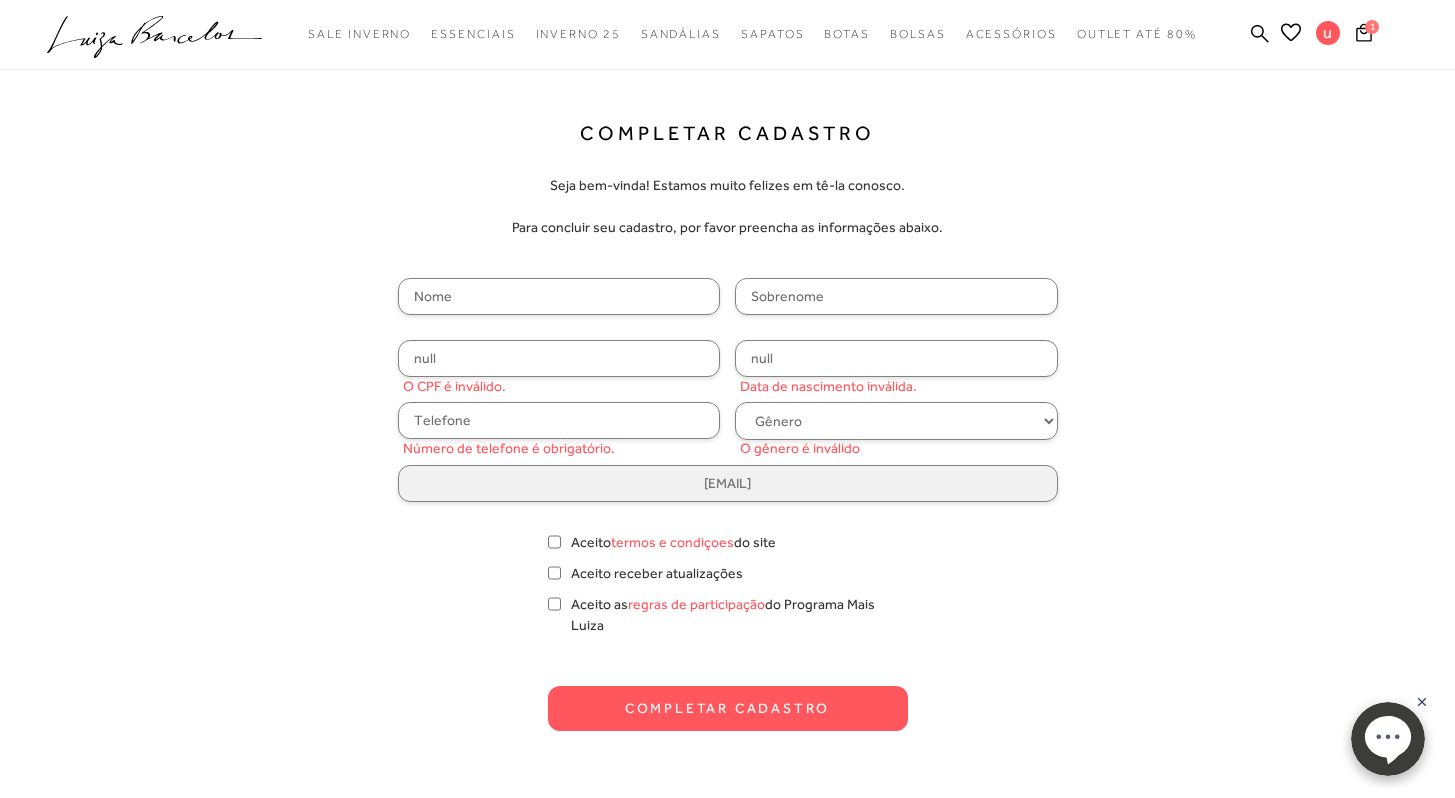 click at bounding box center (559, 296) 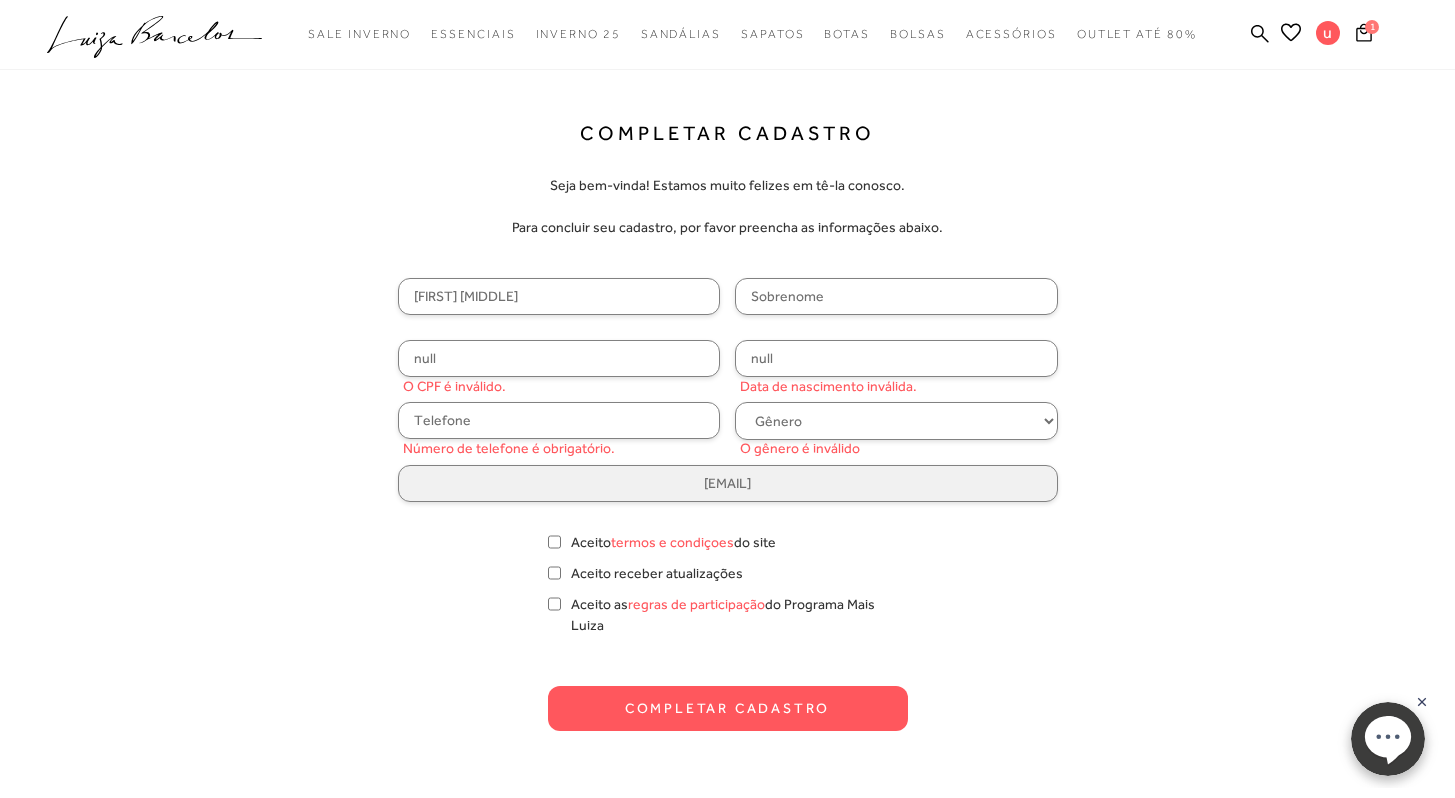 type on "[LAST]" 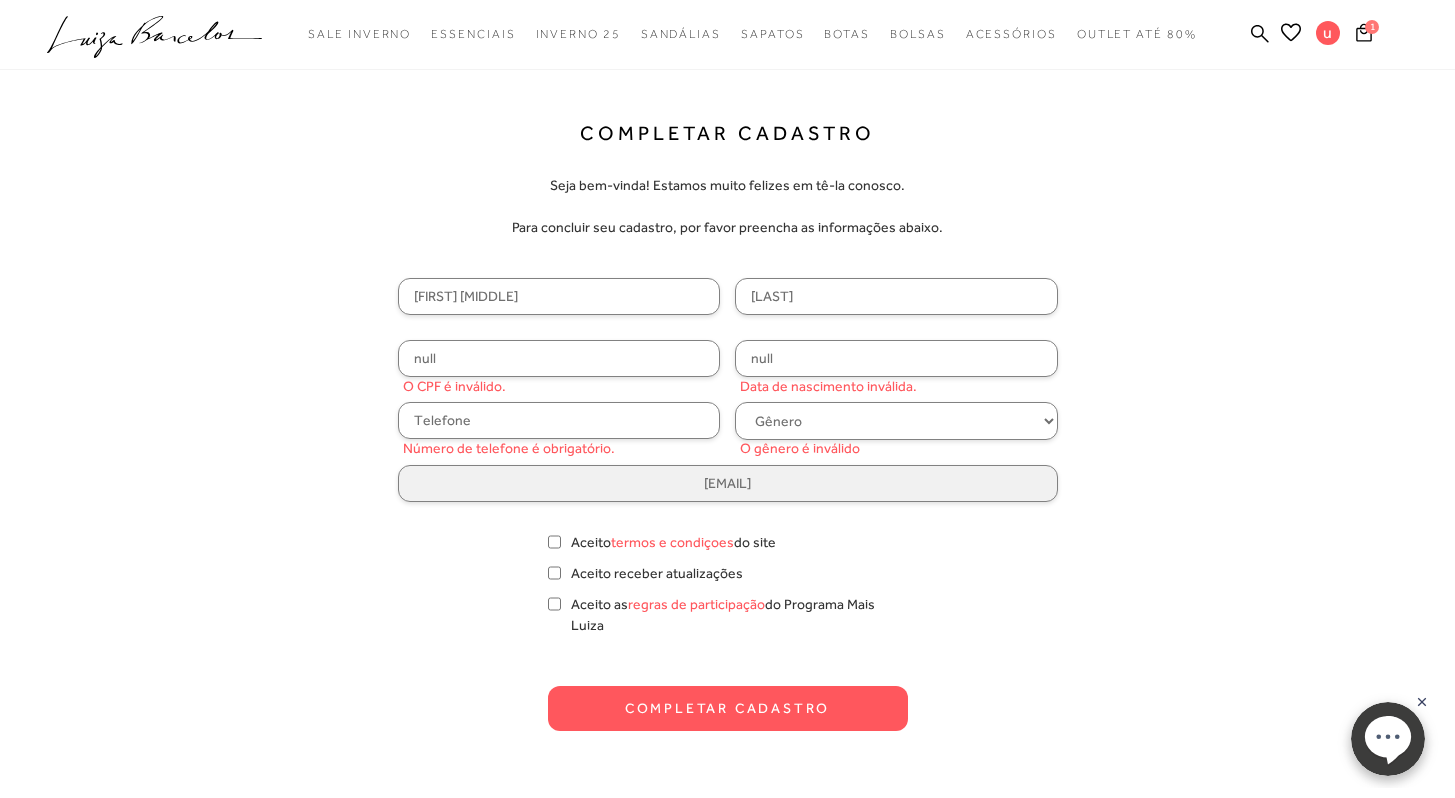 type on "([PHONE]) [PHONE]" 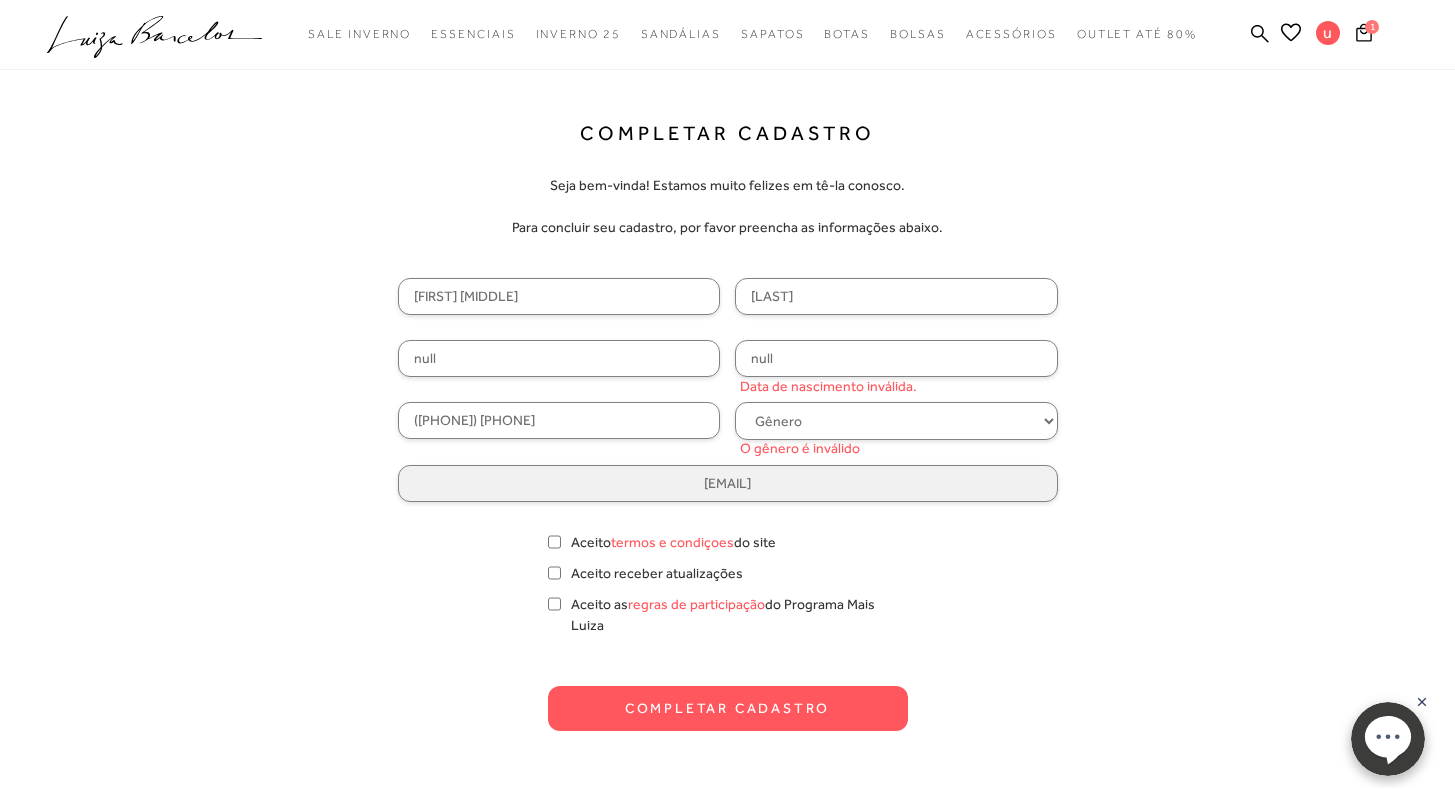click on "null" at bounding box center (559, 296) 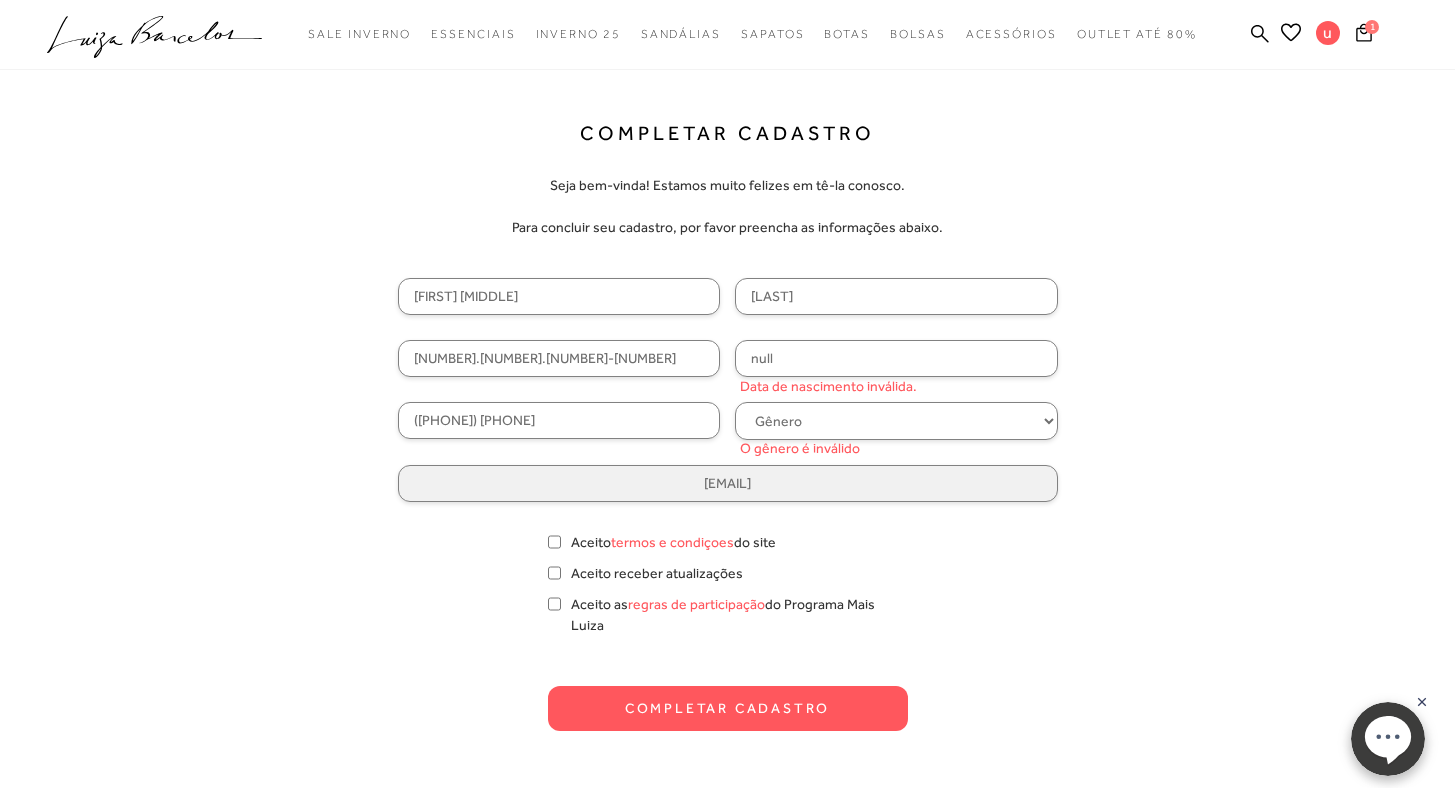 type on "[NUMBER].[NUMBER].[NUMBER]-[NUMBER]" 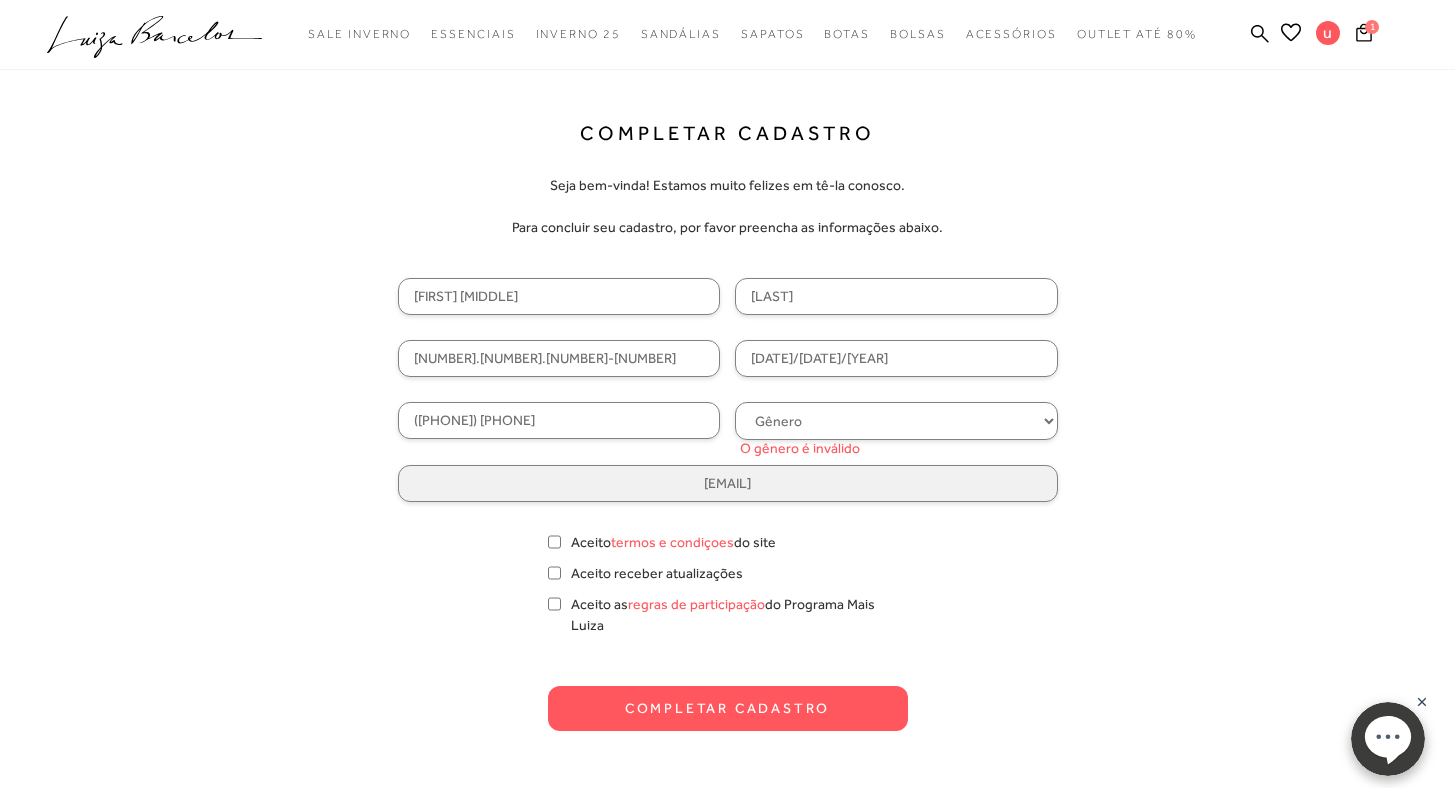 type on "[DATE]/[DATE]/[YEAR]" 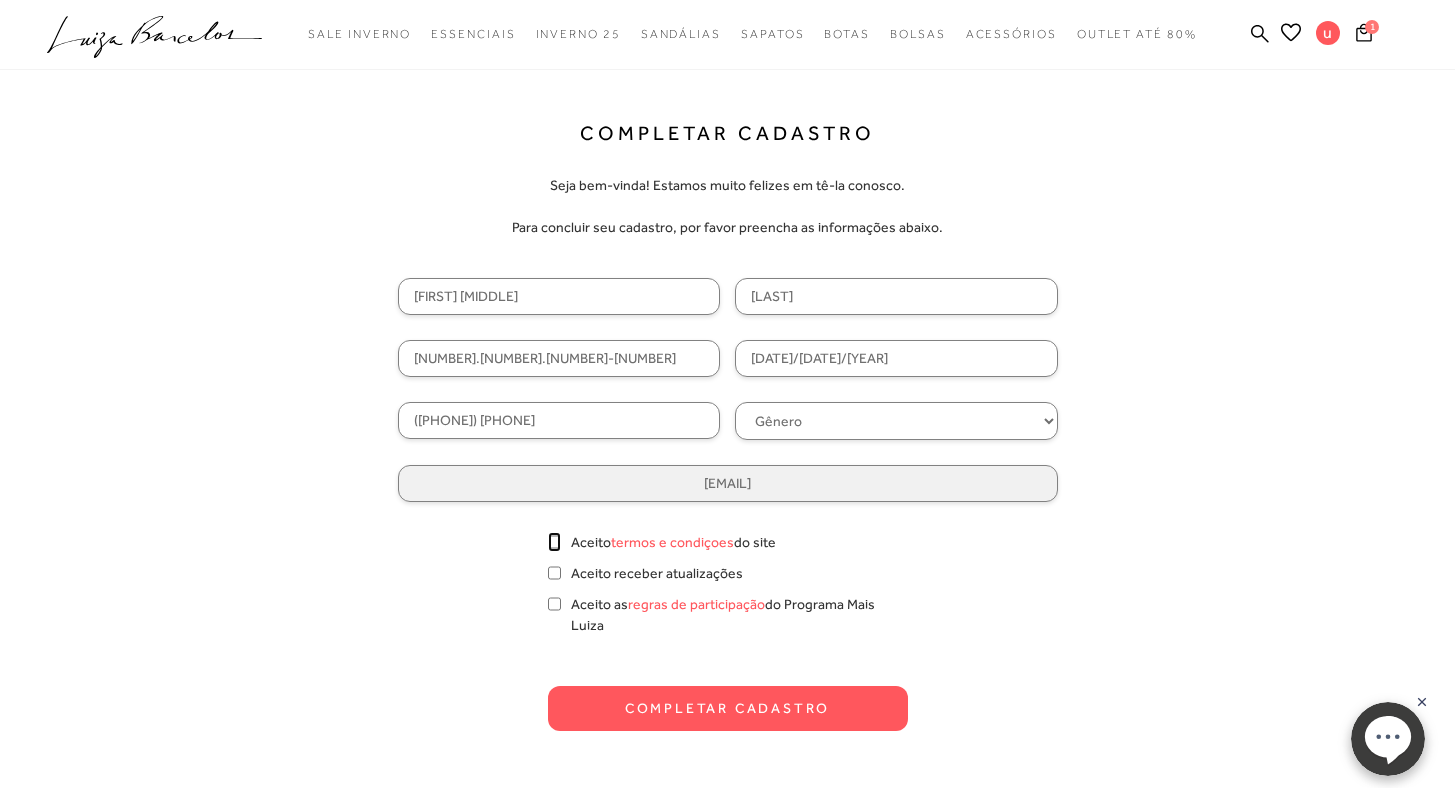 click on "Aceito termos e condiçoes do site" at bounding box center (554, 542) 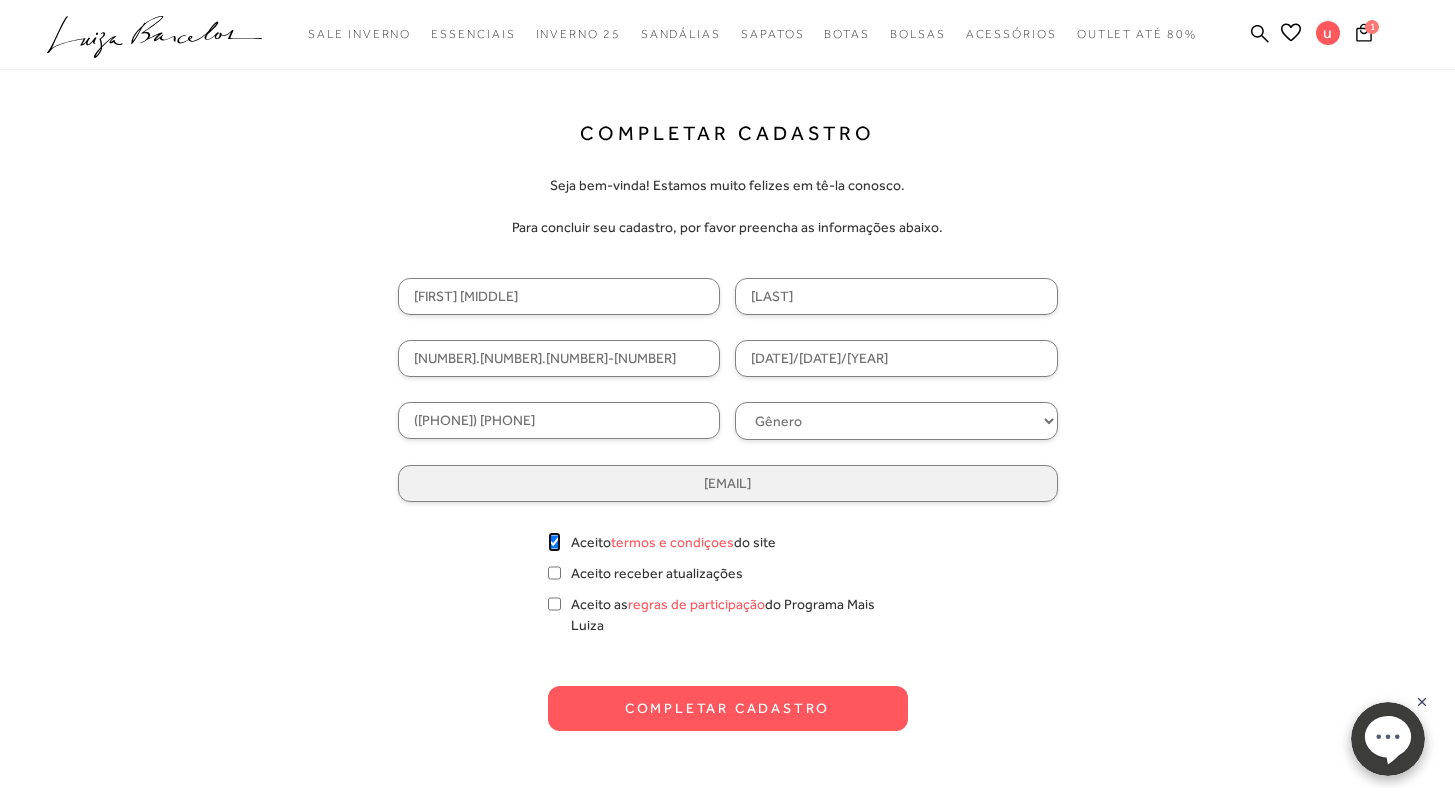 click on "Aceito termos e condiçoes do site" at bounding box center [554, 542] 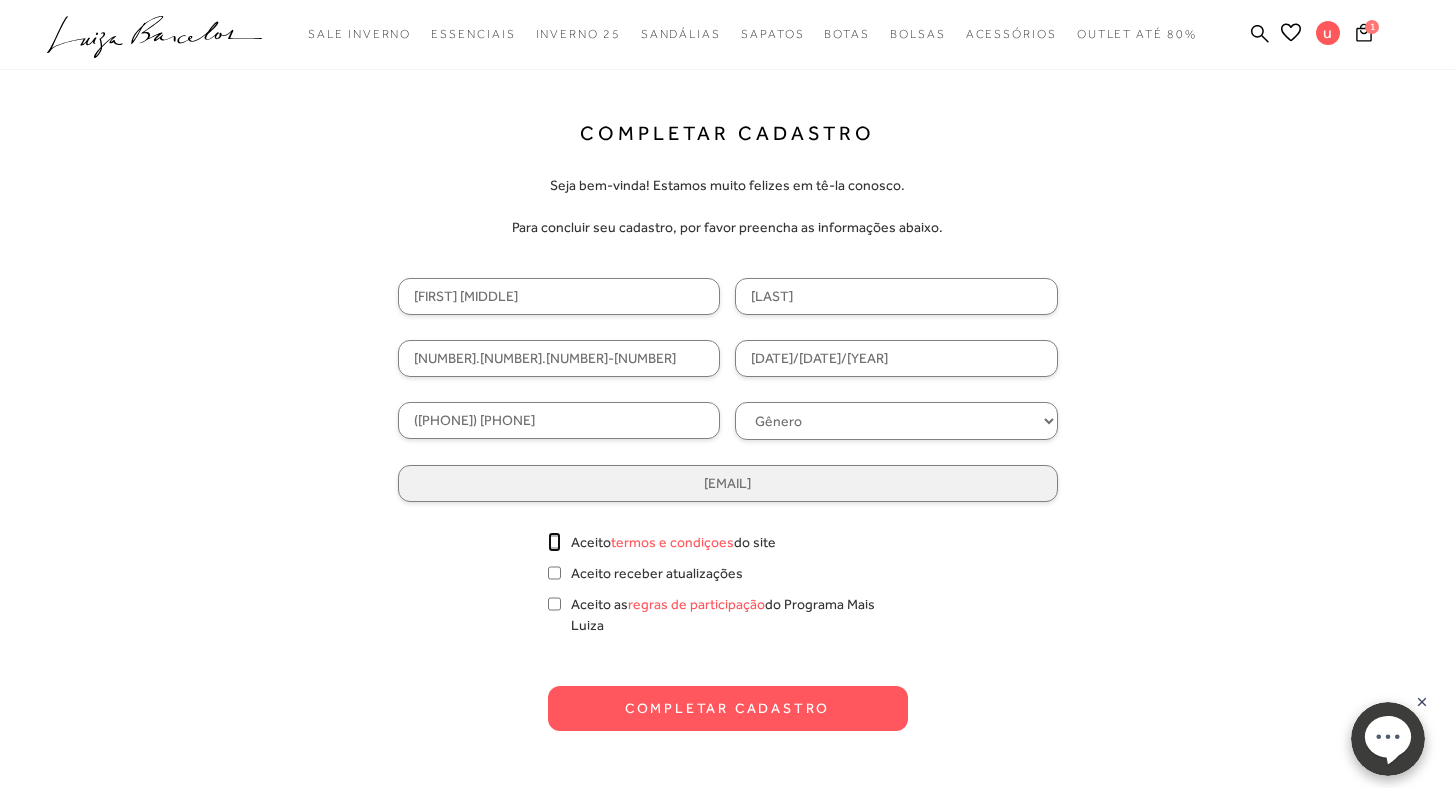 click on "Aceito termos e condiçoes do site" at bounding box center [554, 542] 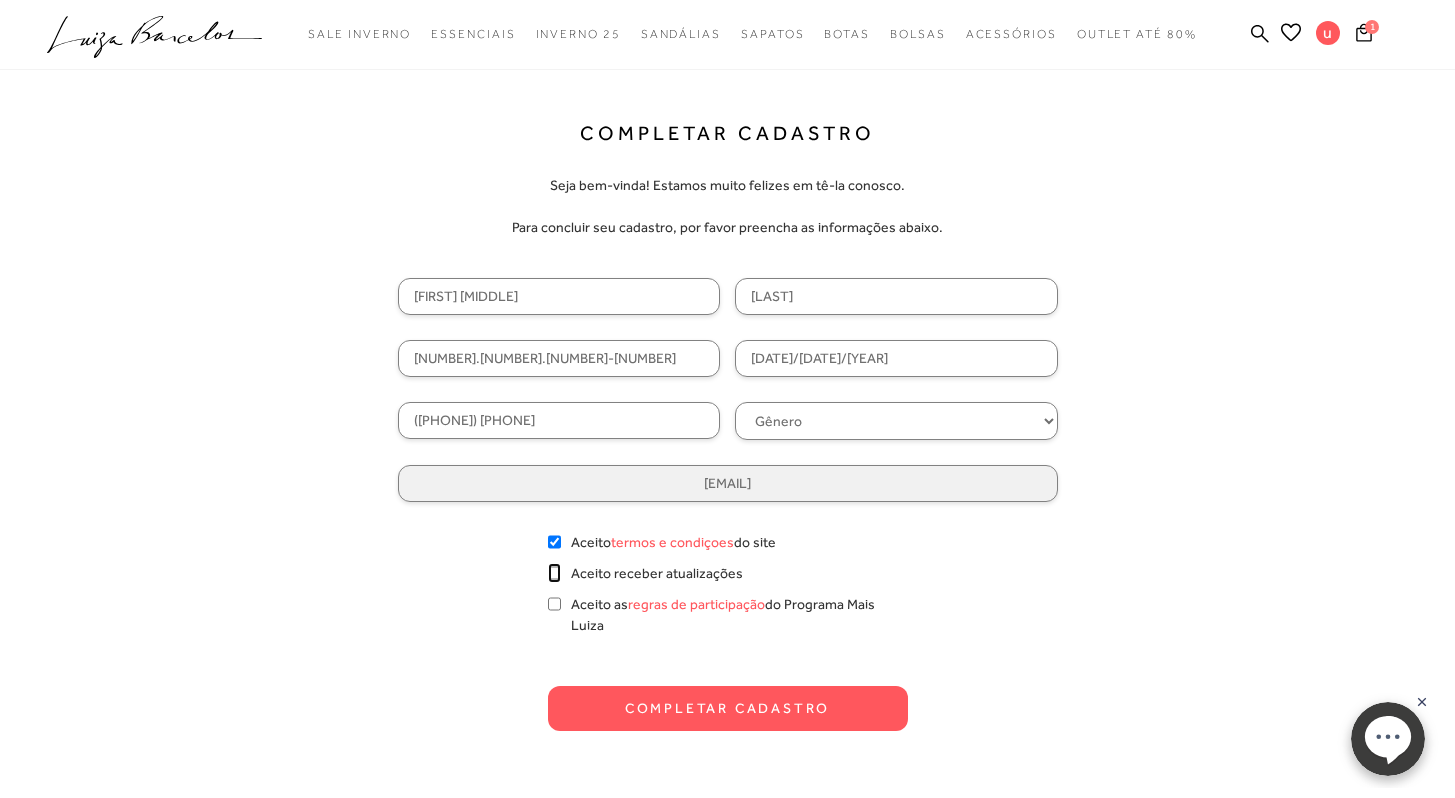 click on "Aceito receber atualizações" at bounding box center [554, 573] 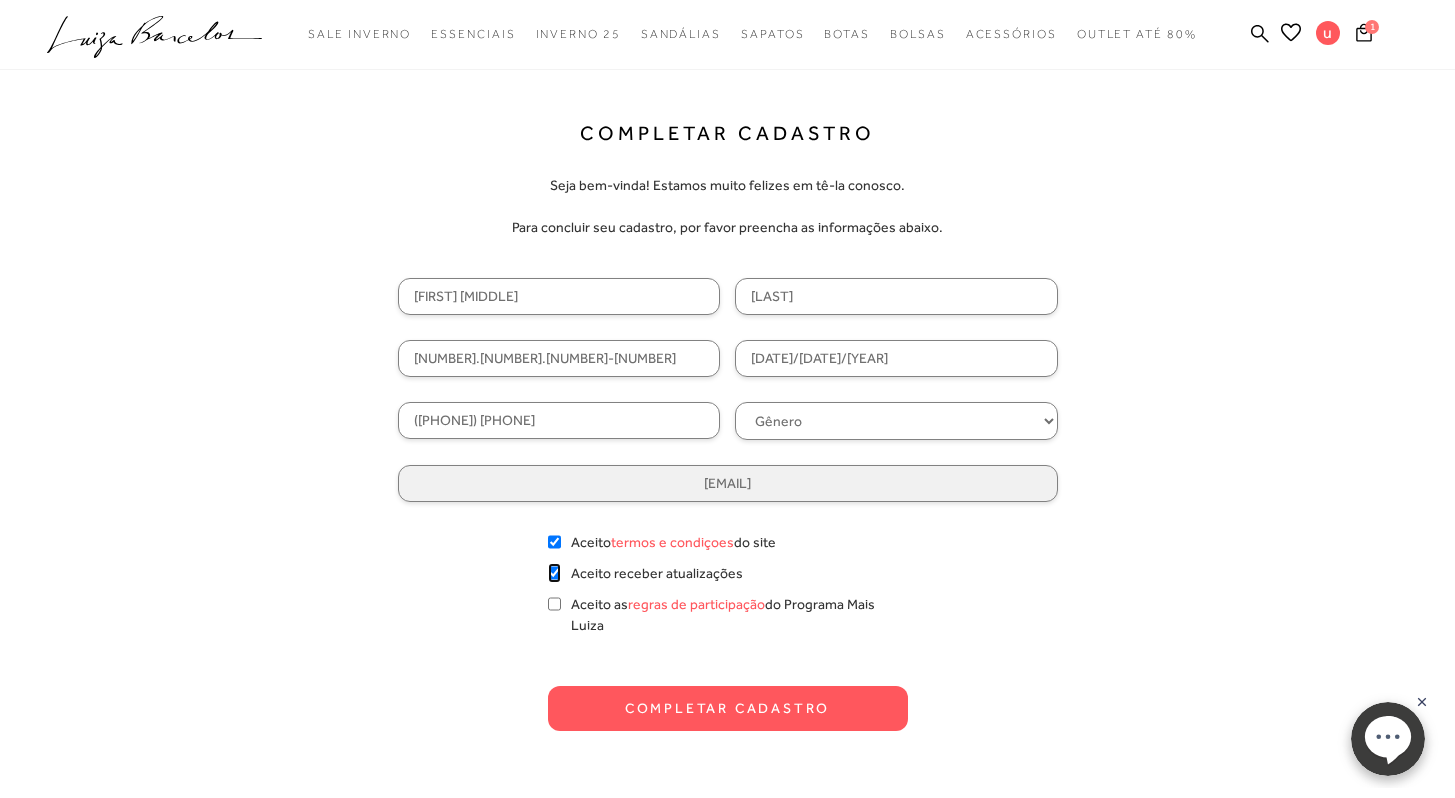 checkbox on "true" 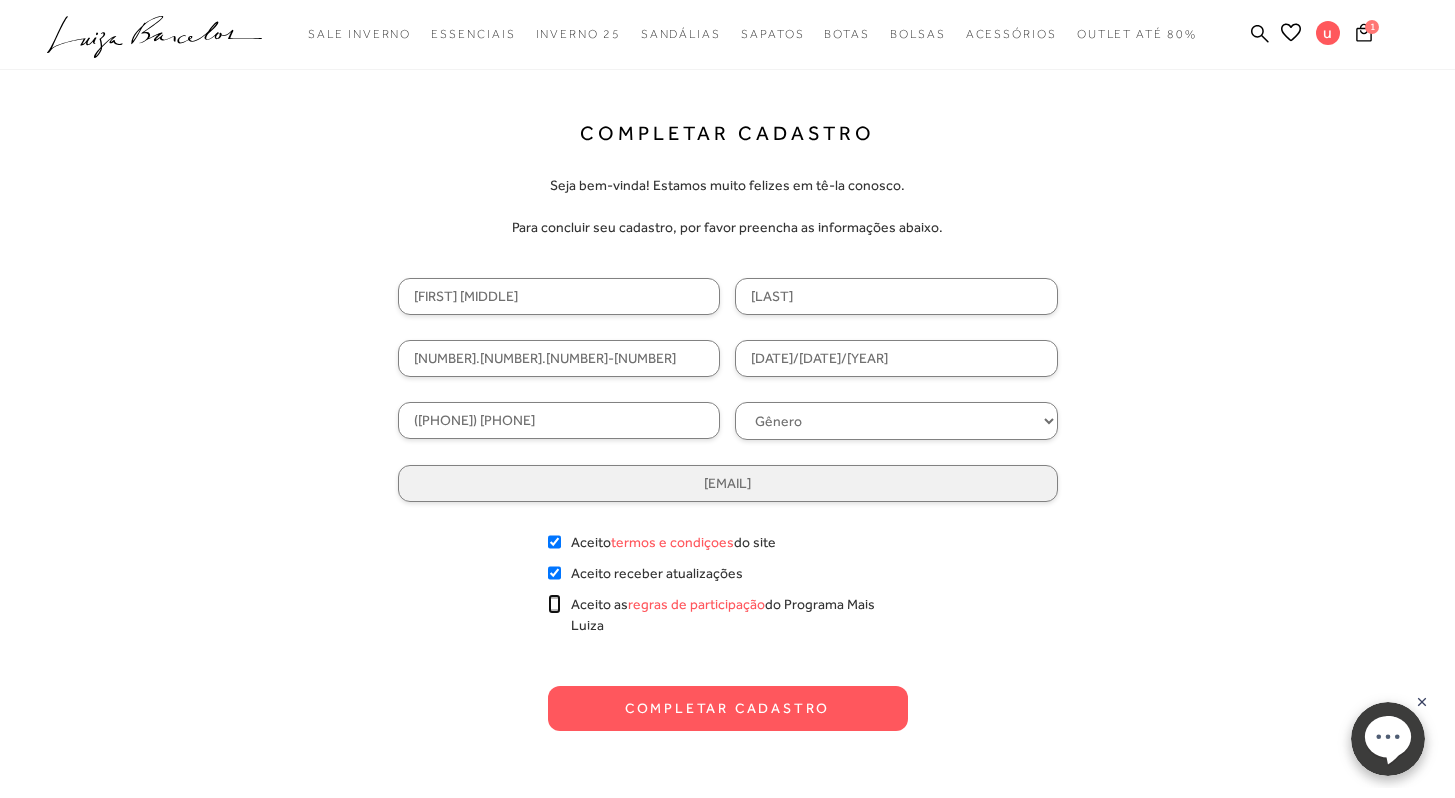 click on "Aceito as regras de participação do Programa Mais Luiza" at bounding box center (554, 604) 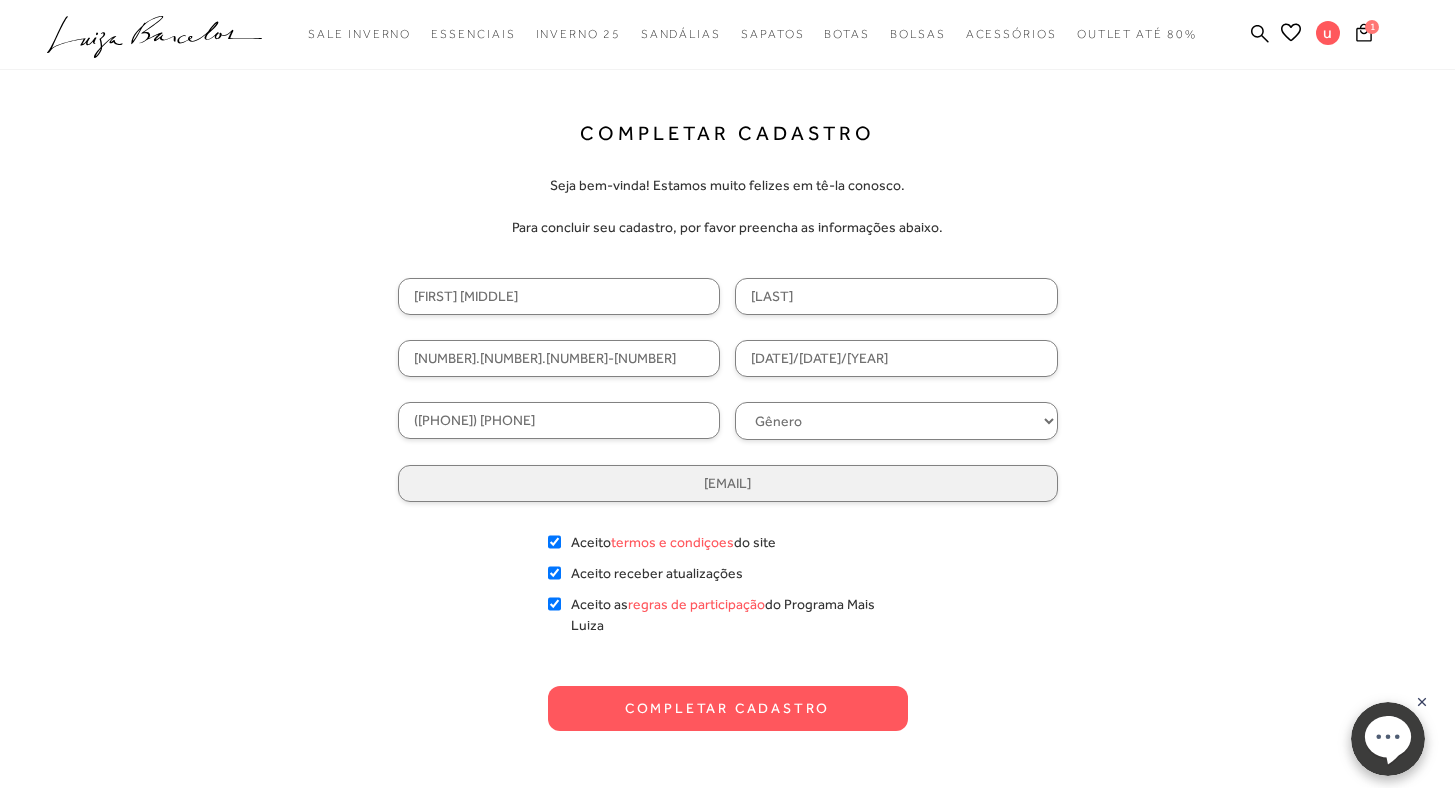 click on "Completar Cadastro" at bounding box center [728, 708] 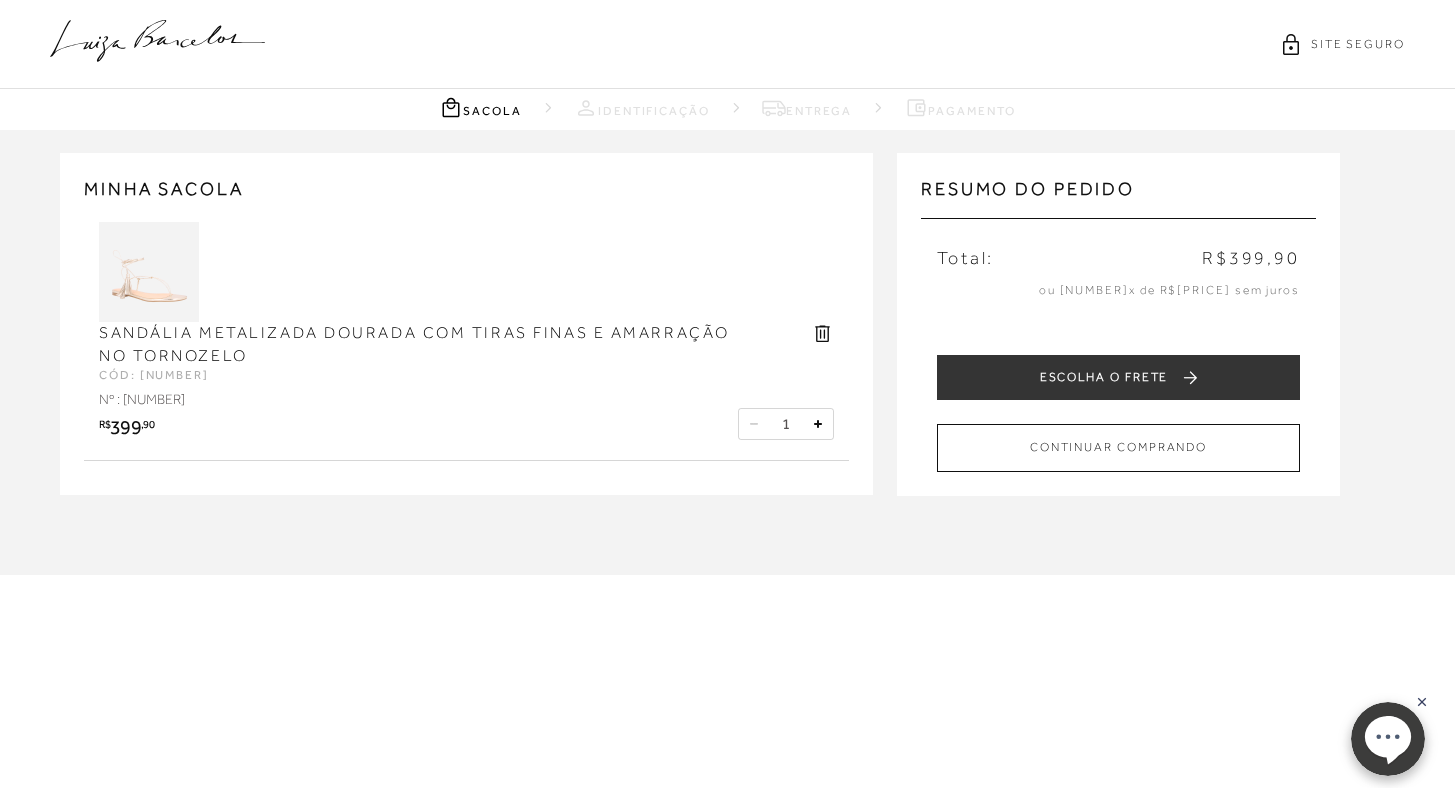 scroll, scrollTop: 0, scrollLeft: 0, axis: both 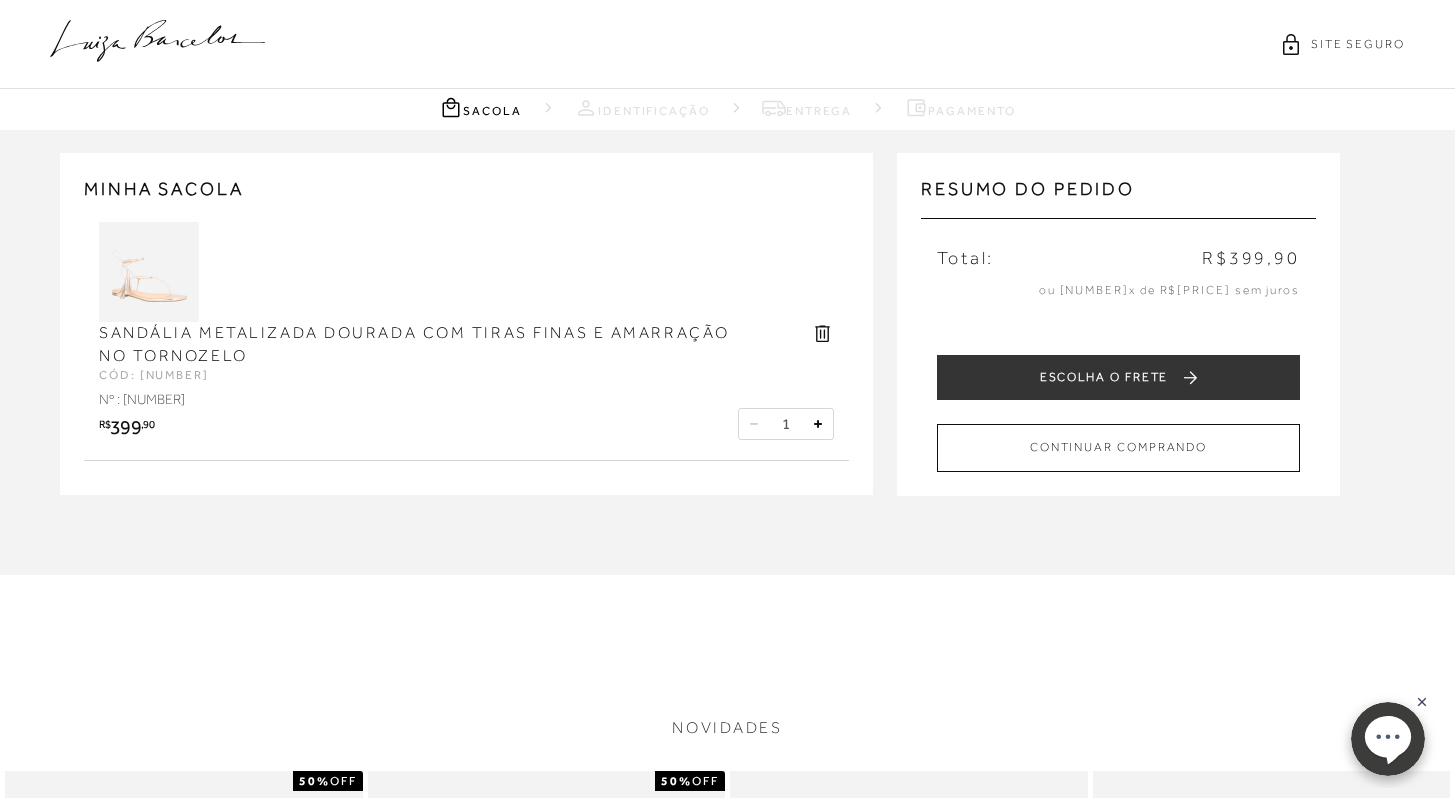 click at bounding box center [149, 272] 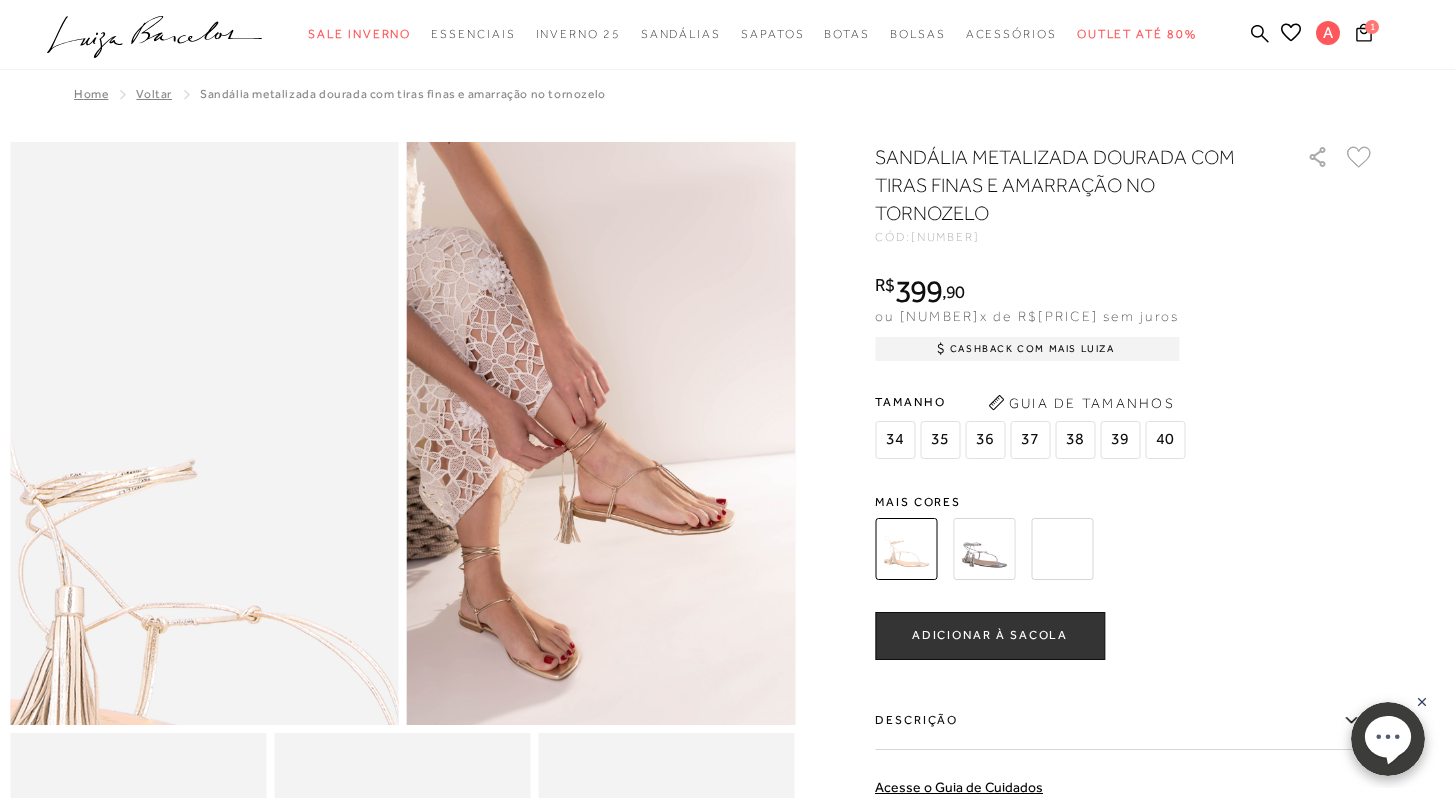scroll, scrollTop: 0, scrollLeft: 0, axis: both 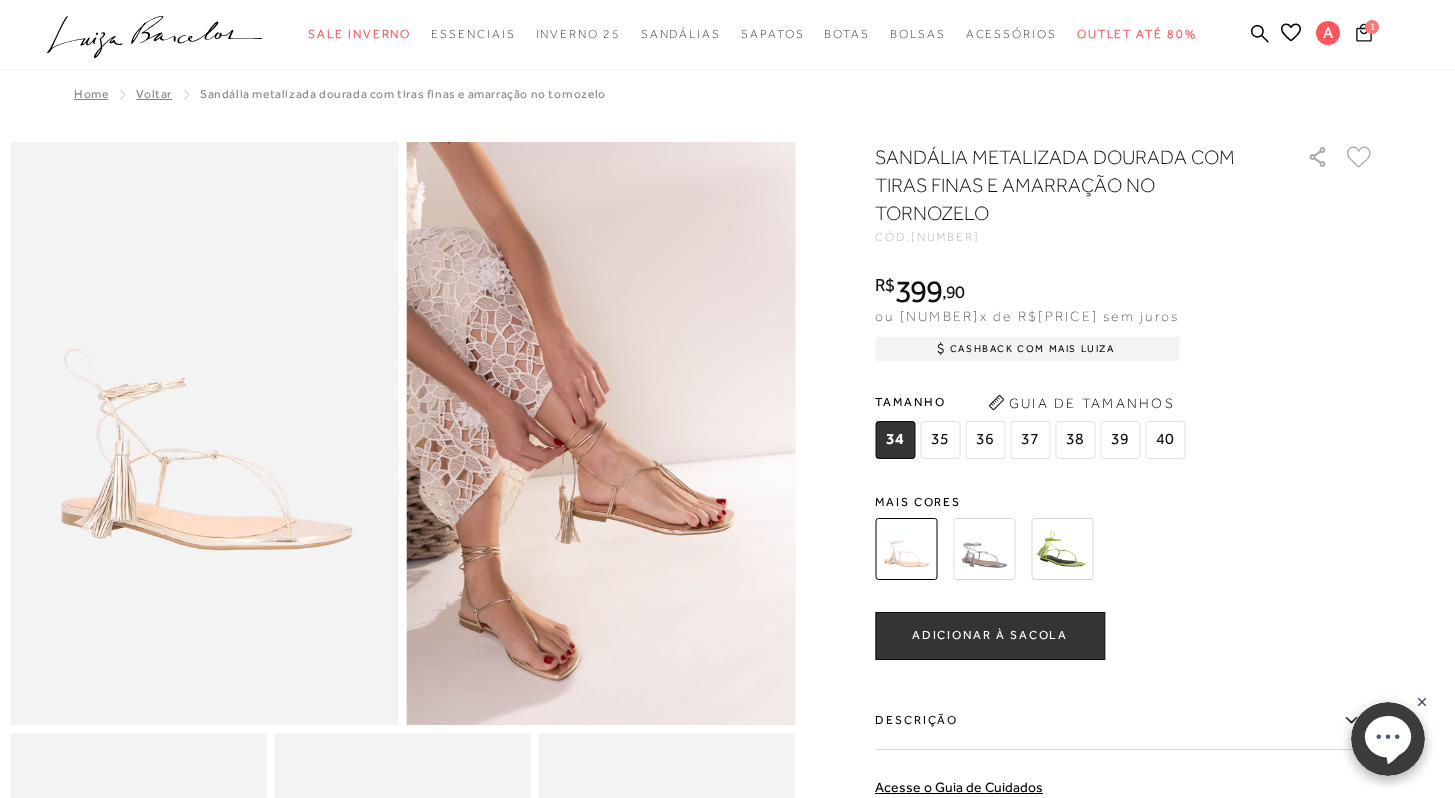 click at bounding box center [1364, 32] 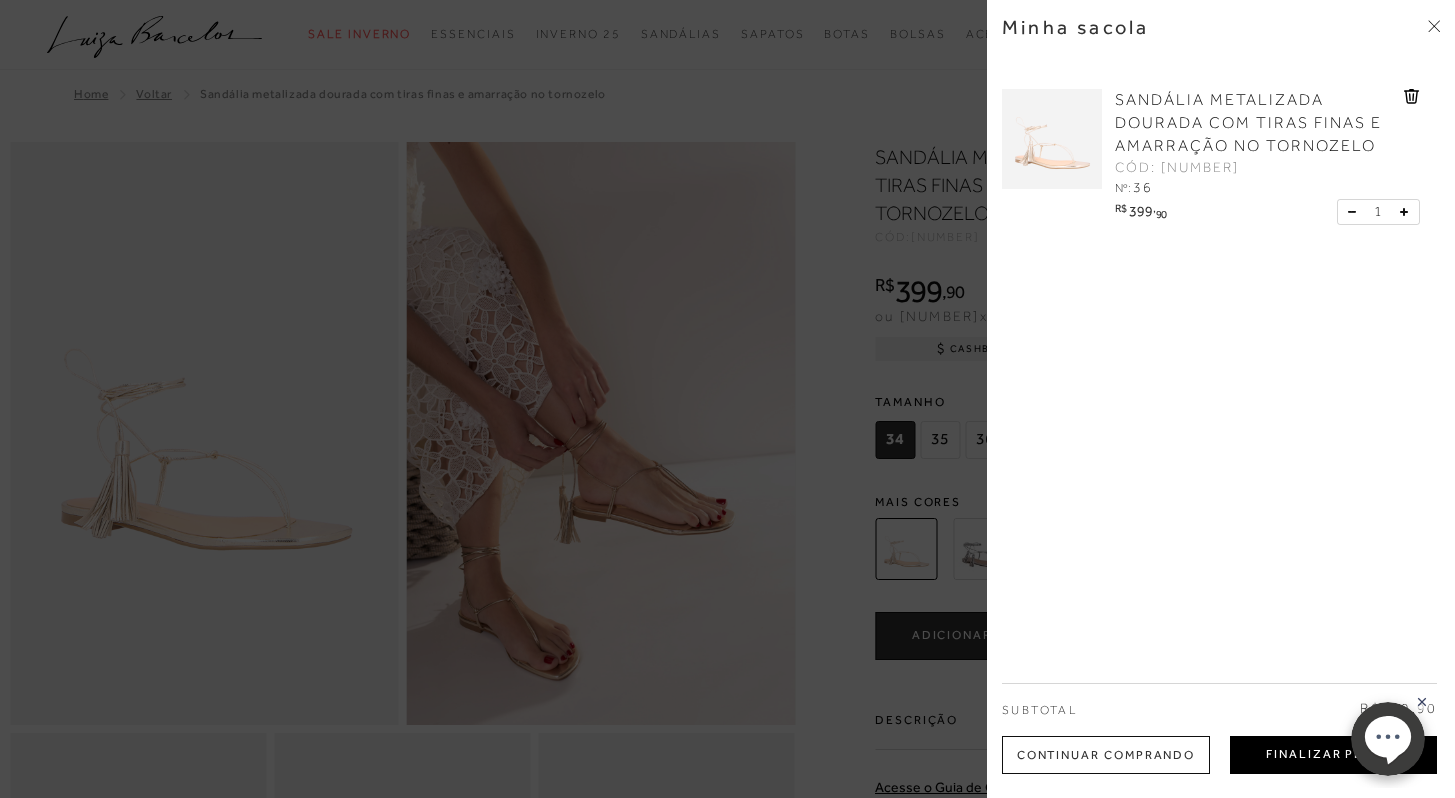 click on "Finalizar Pedido" at bounding box center (1333, 755) 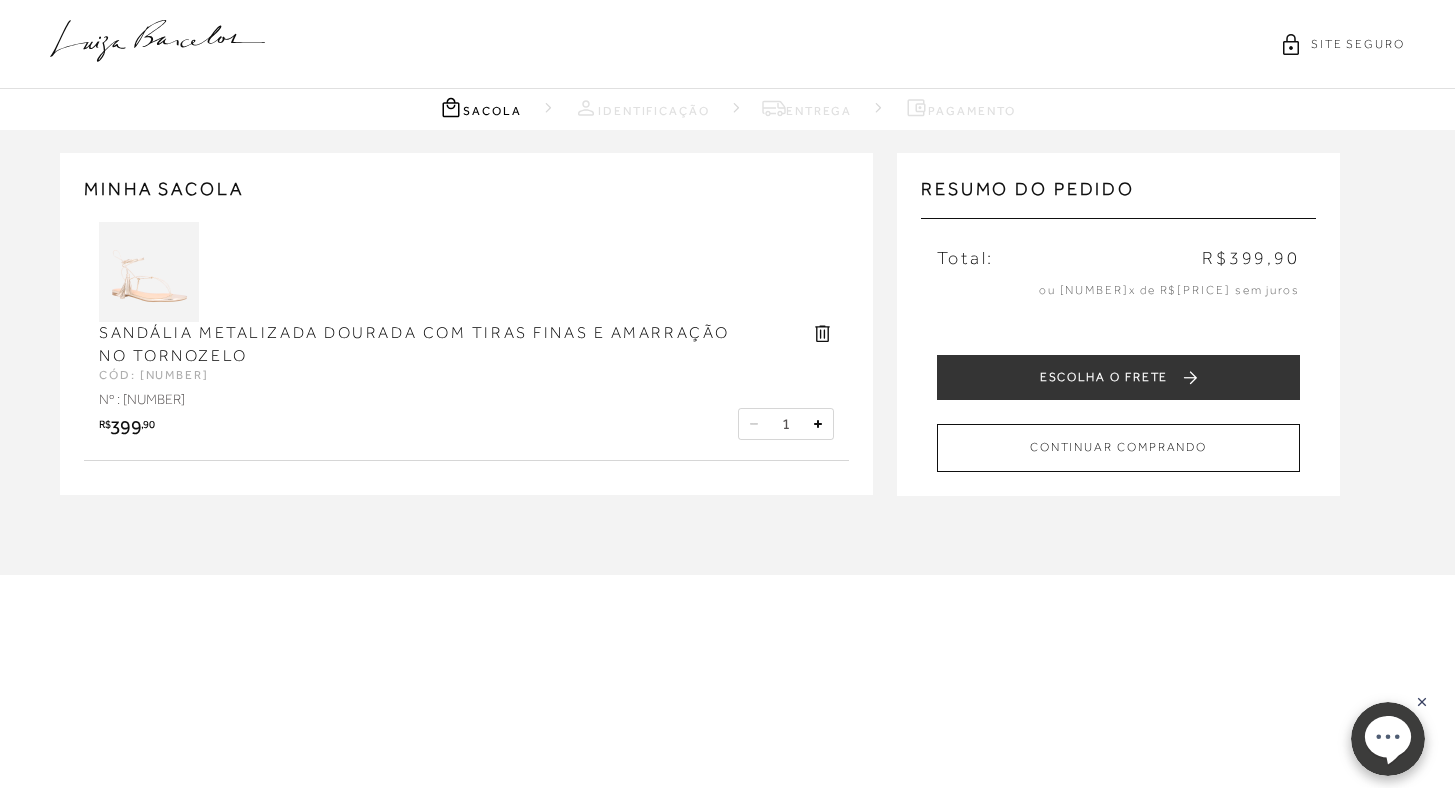 scroll, scrollTop: 0, scrollLeft: 0, axis: both 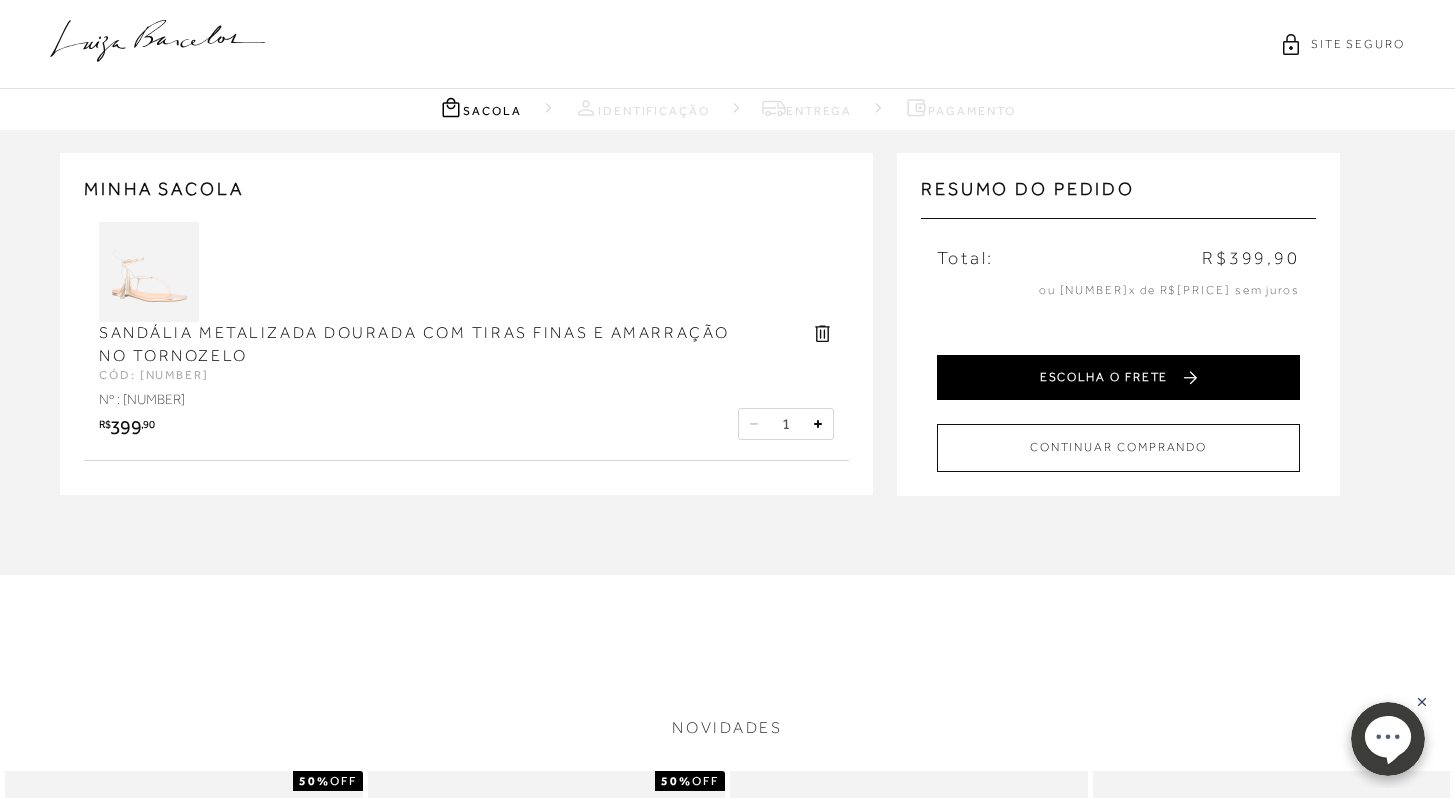 click on "ESCOLHA O FRETE" at bounding box center (1118, 377) 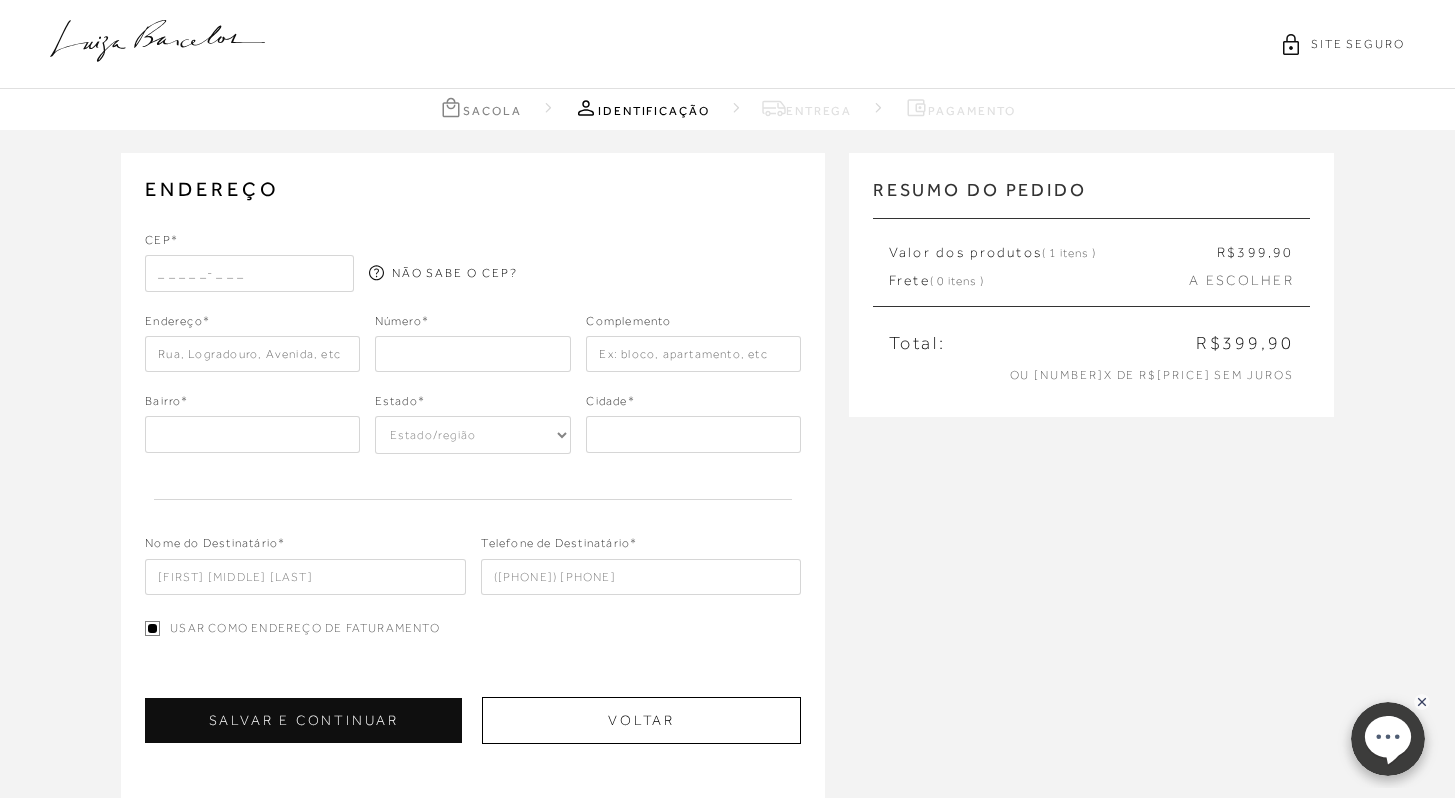 click at bounding box center [249, 273] 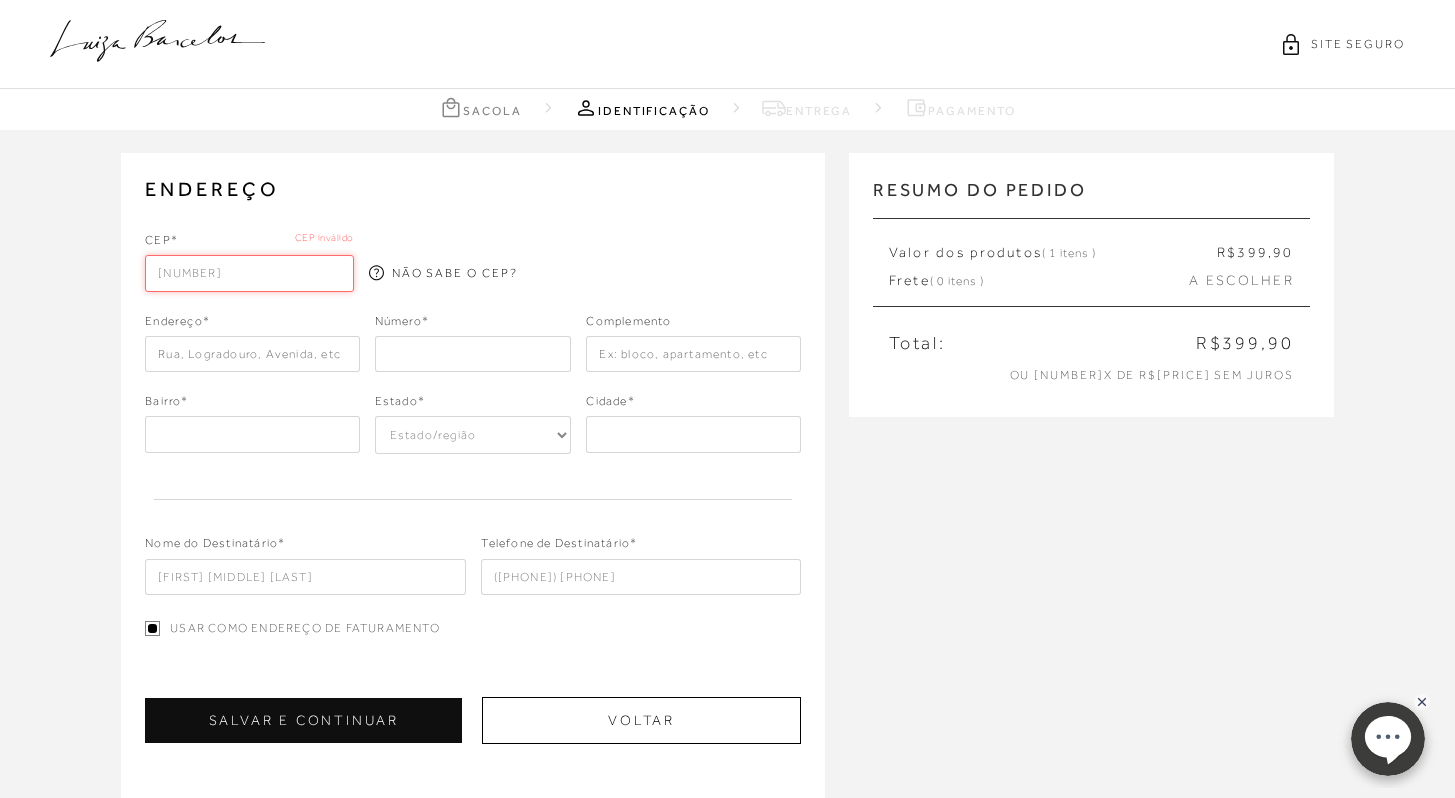 type on "[NUMBER]-[NUMBER]" 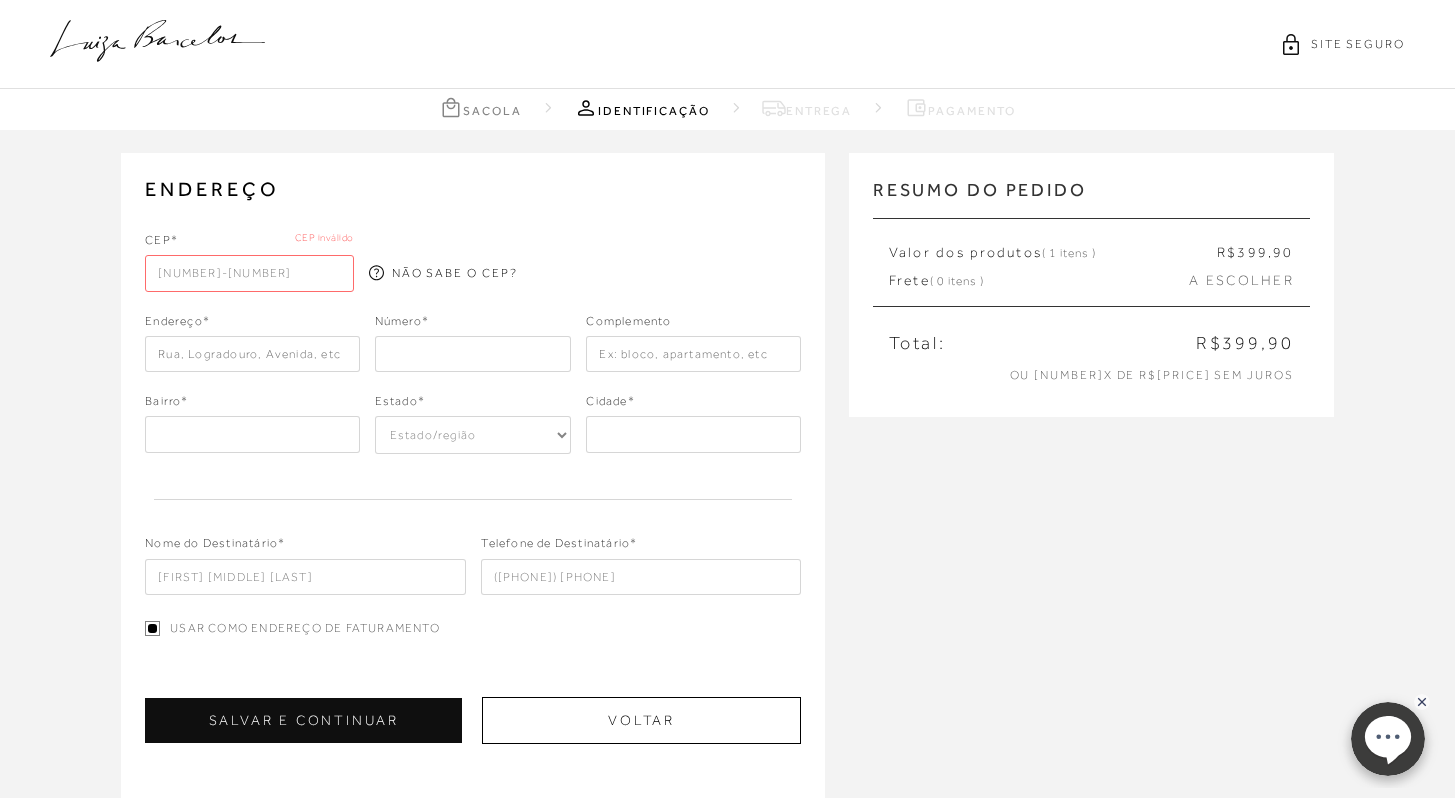 type on "RUA [NAME] [NAME] [NUMBER]" 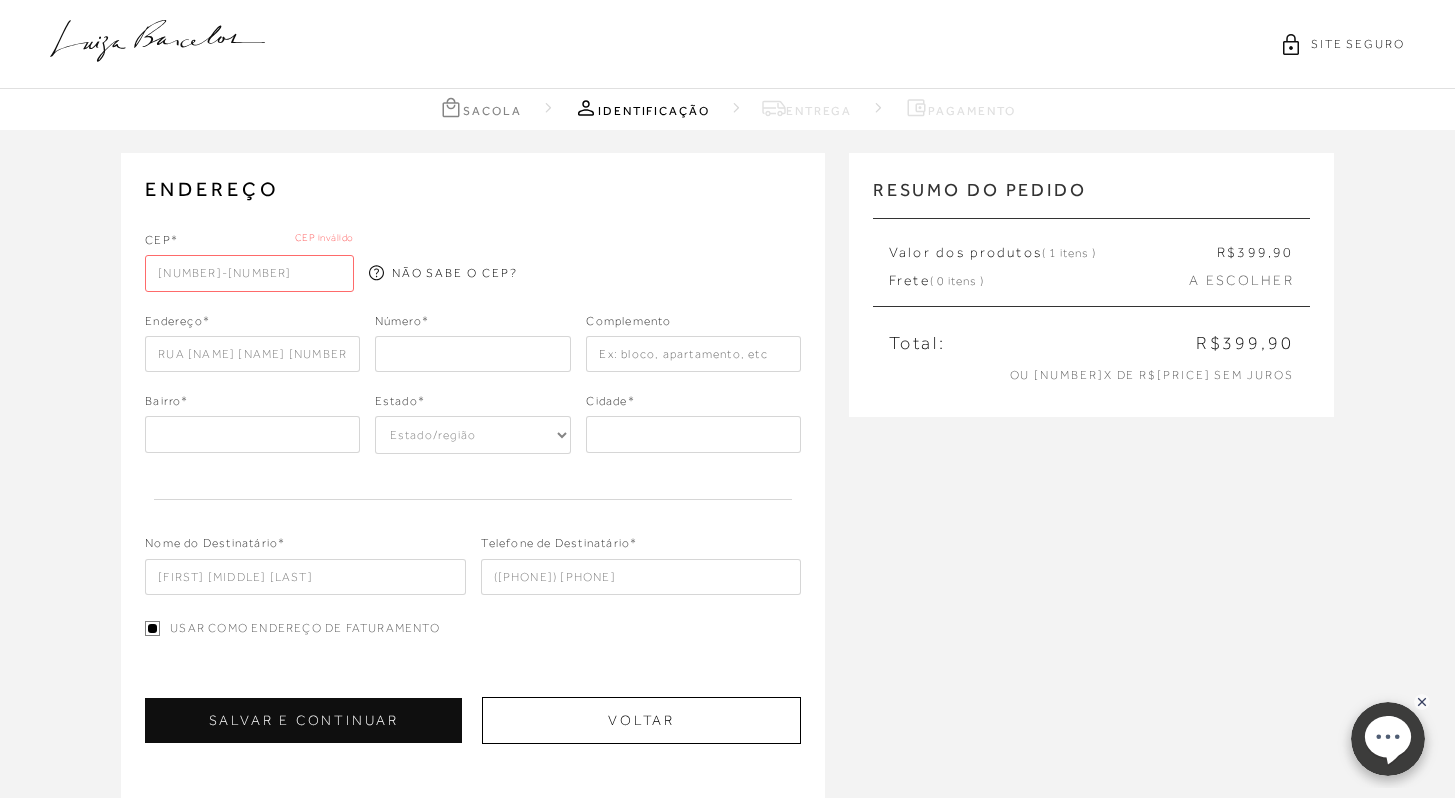 type on "RUA [NAME] [NAME] [NUMBER]" 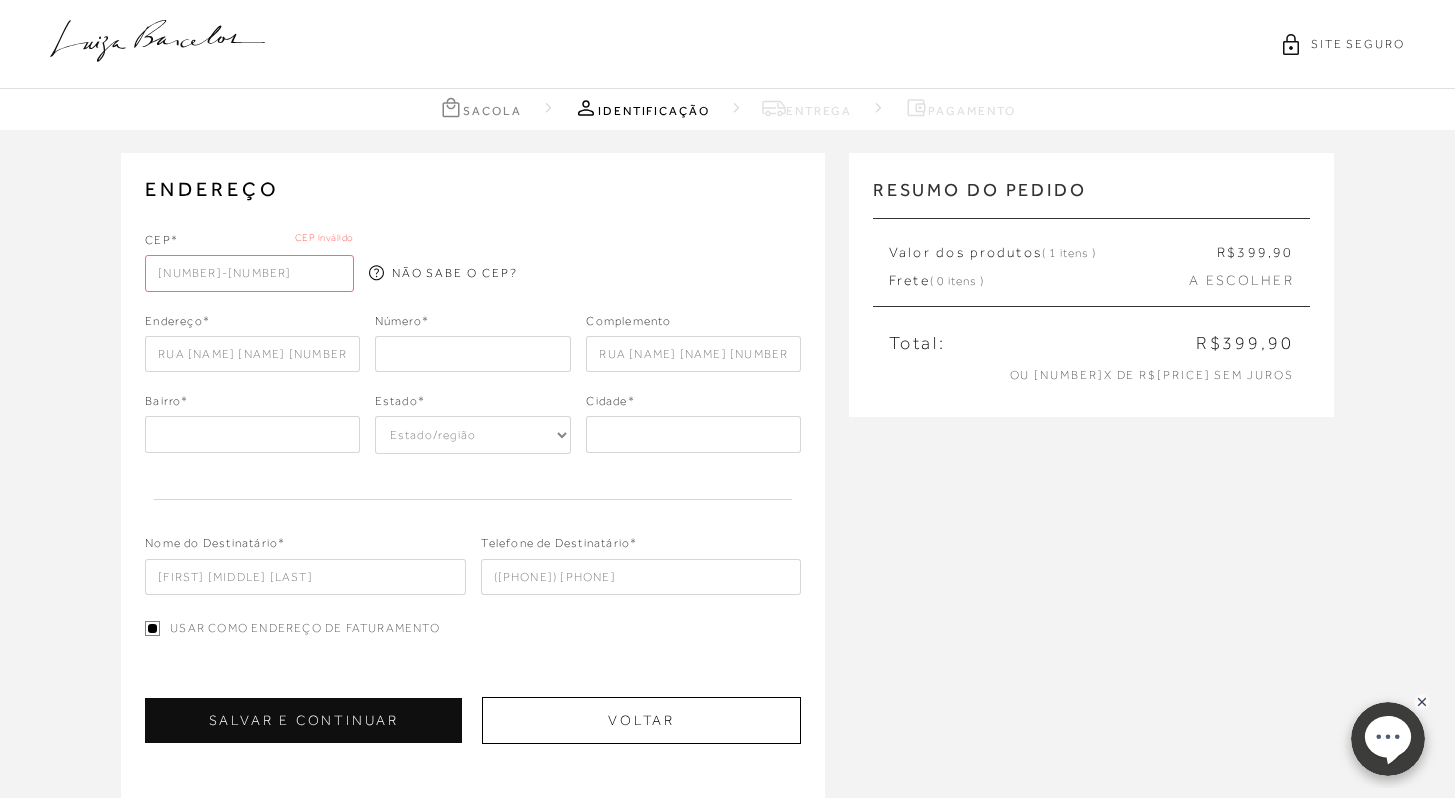 type on "SP" 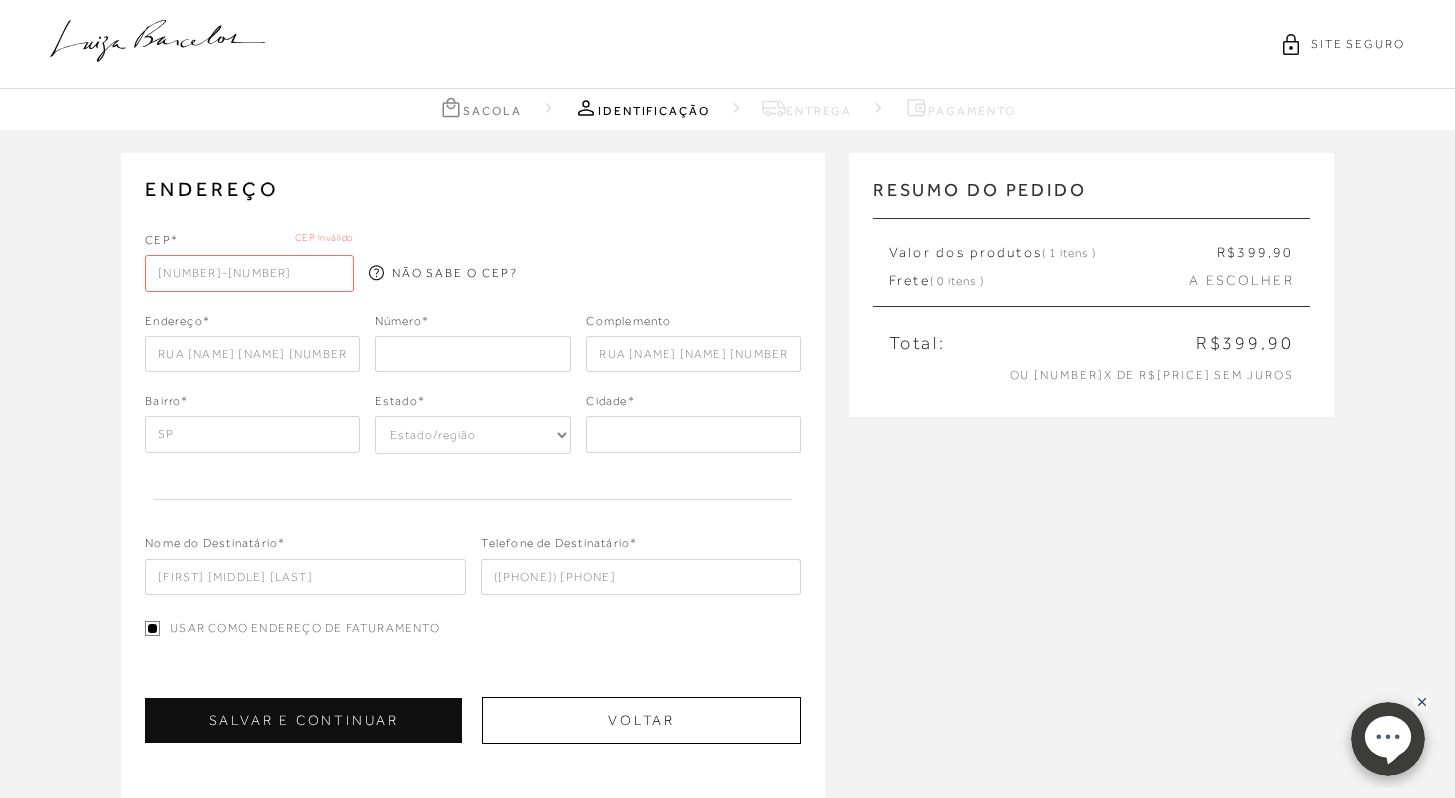 select on "SP" 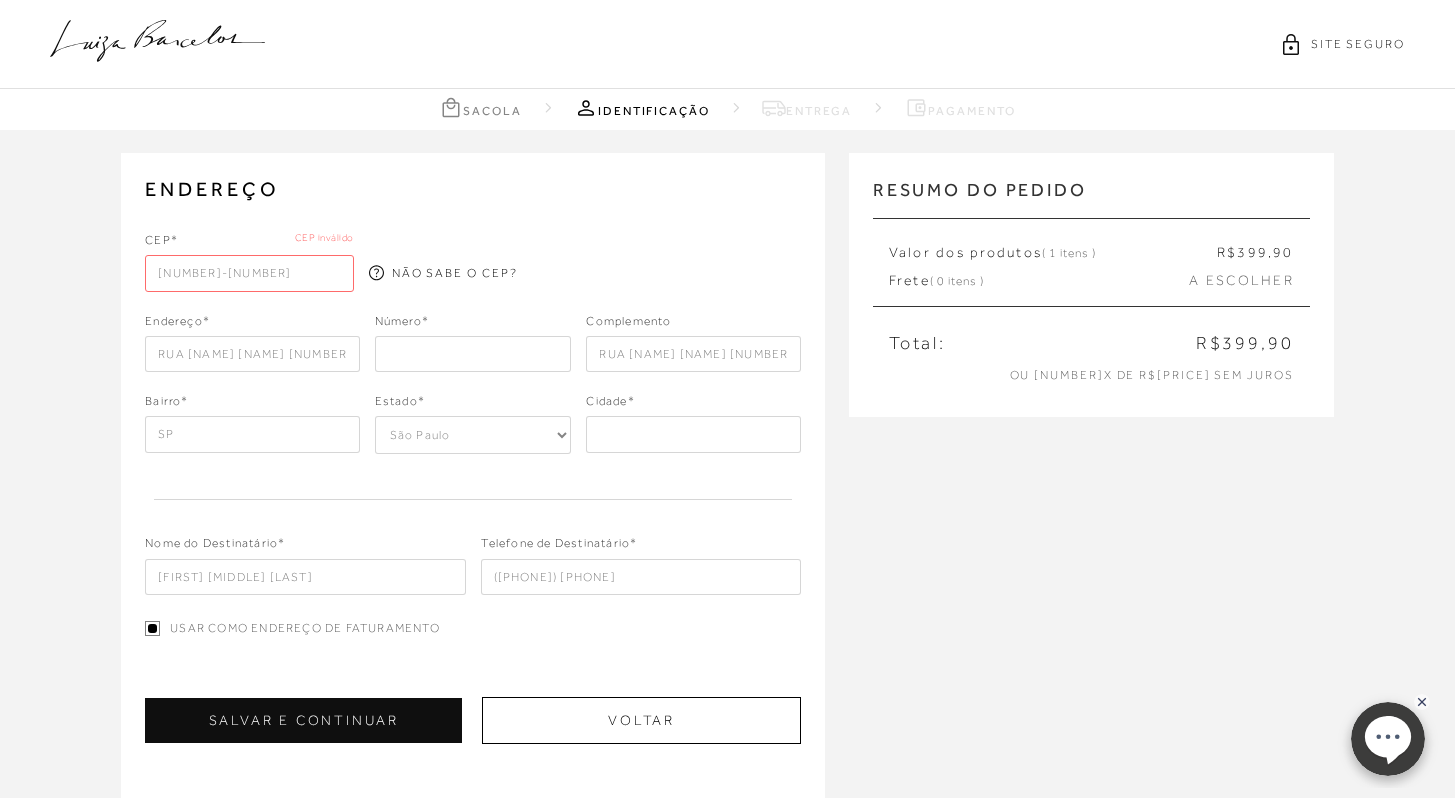 type on "[CITY]" 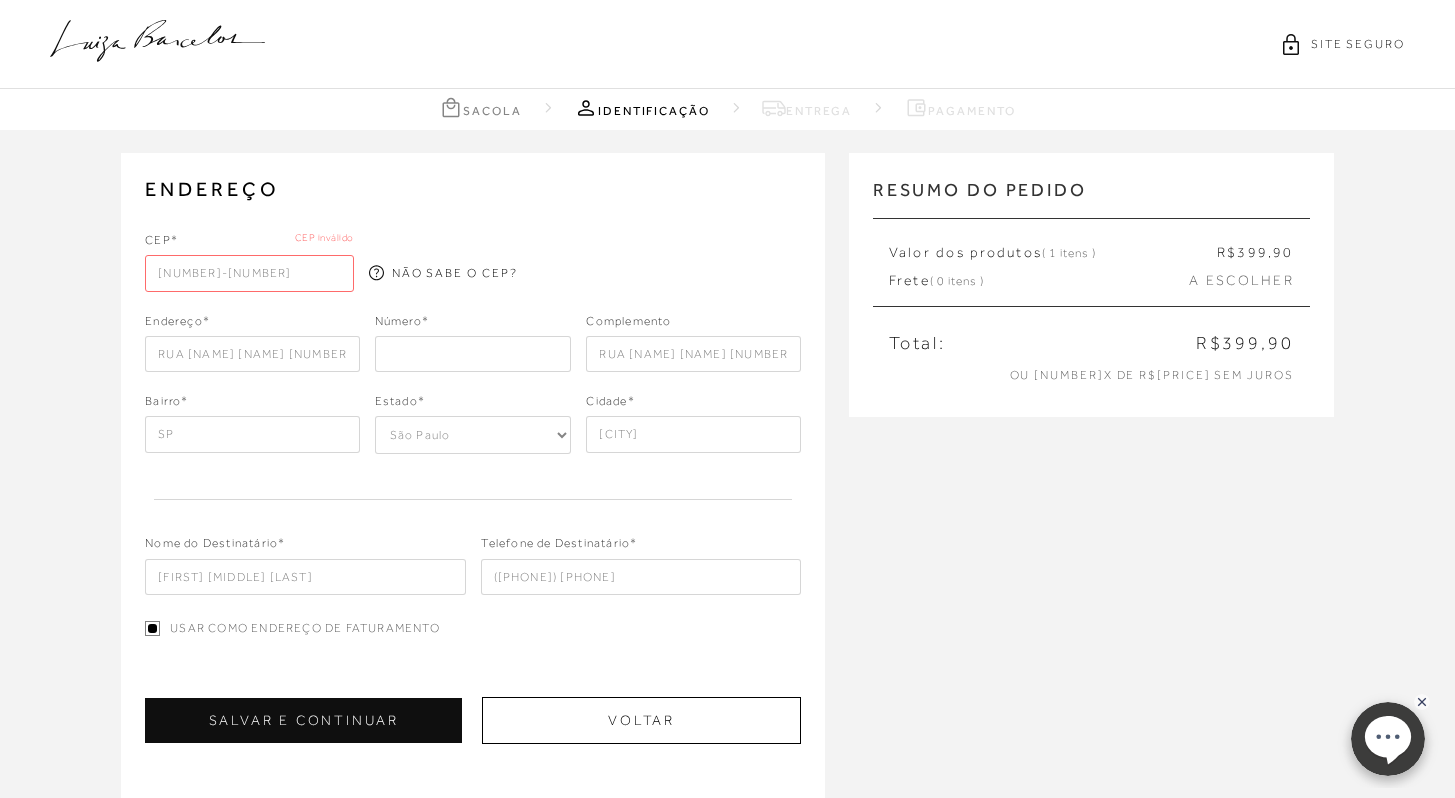 type on "([PHONE]) [PHONE]" 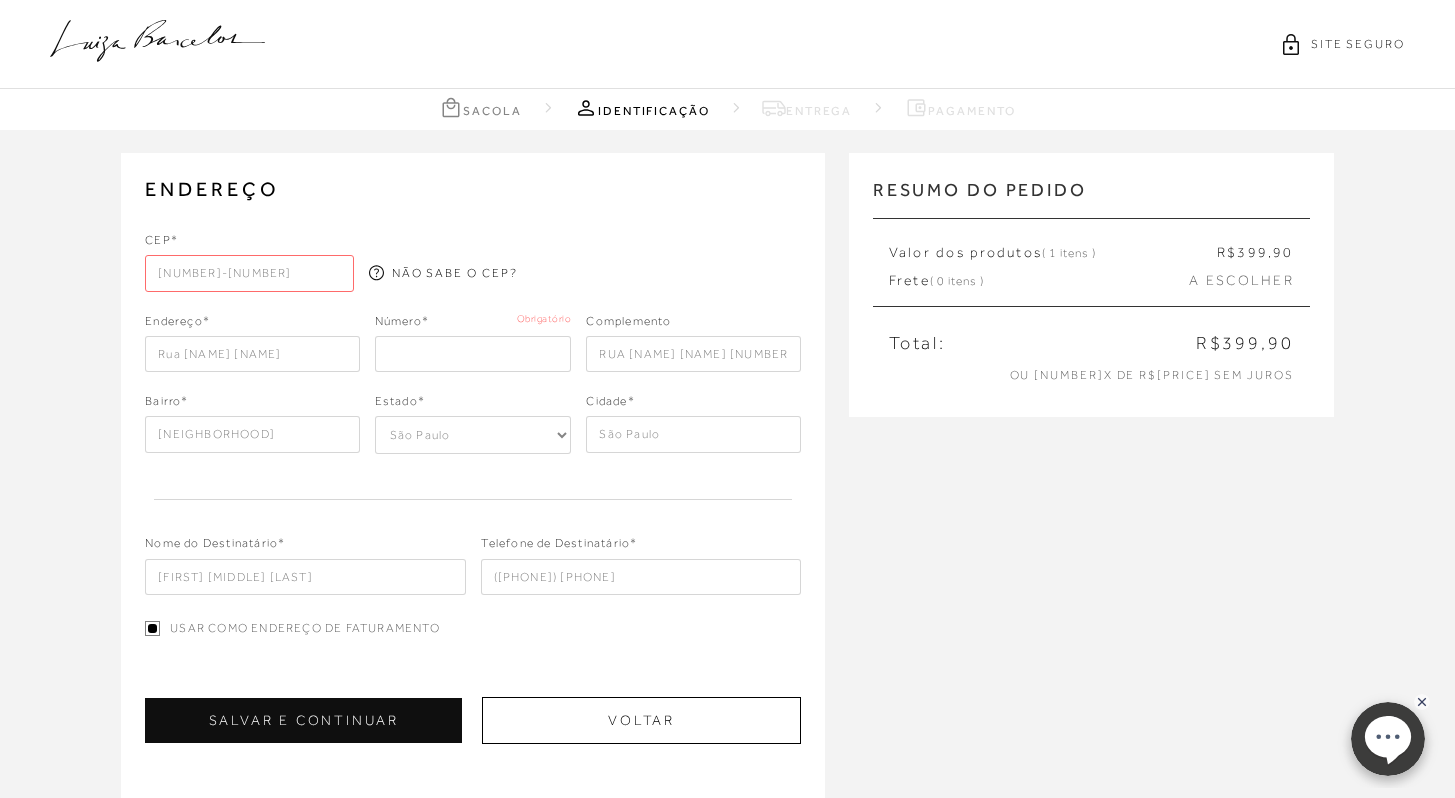 click at bounding box center [473, 354] 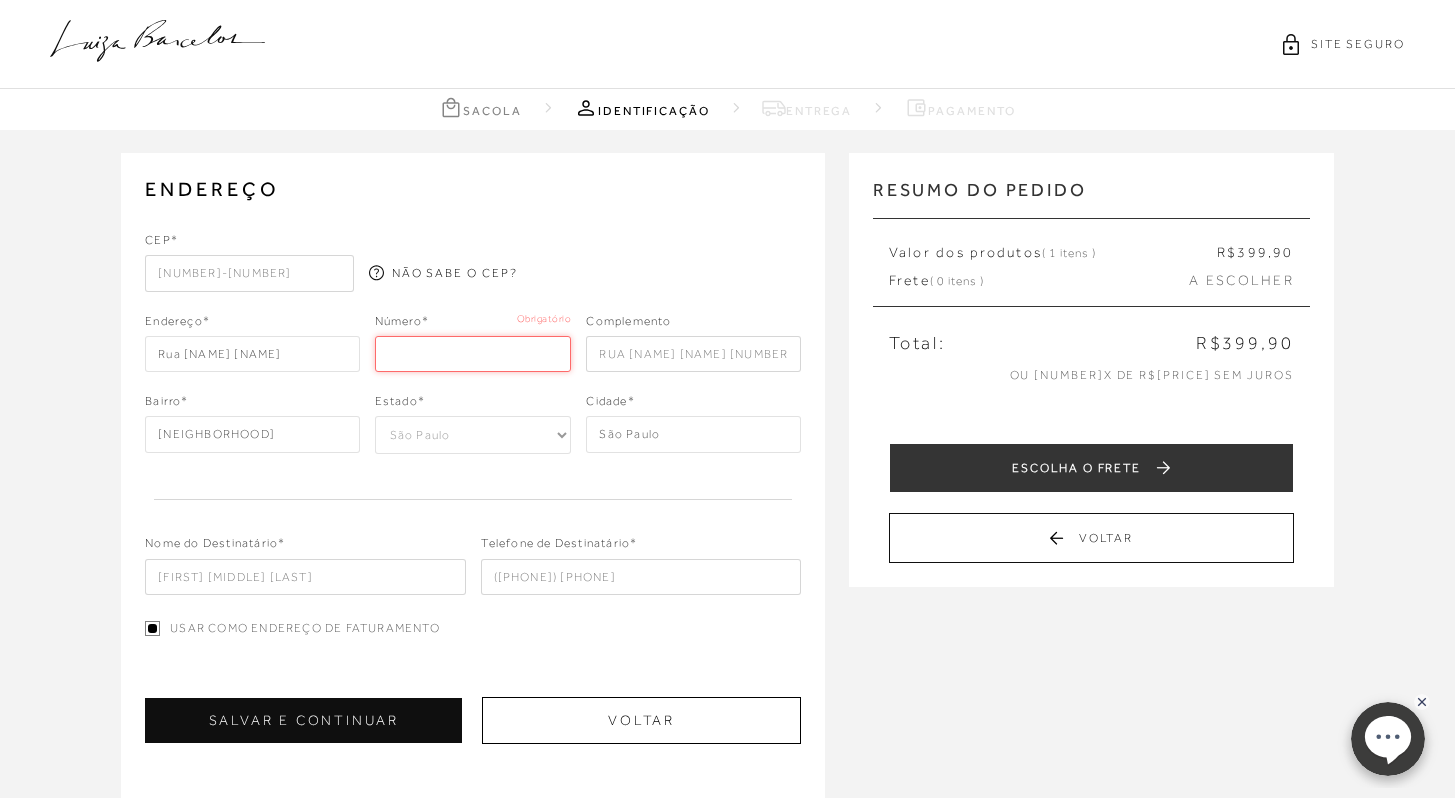 type on "[NUMBER]" 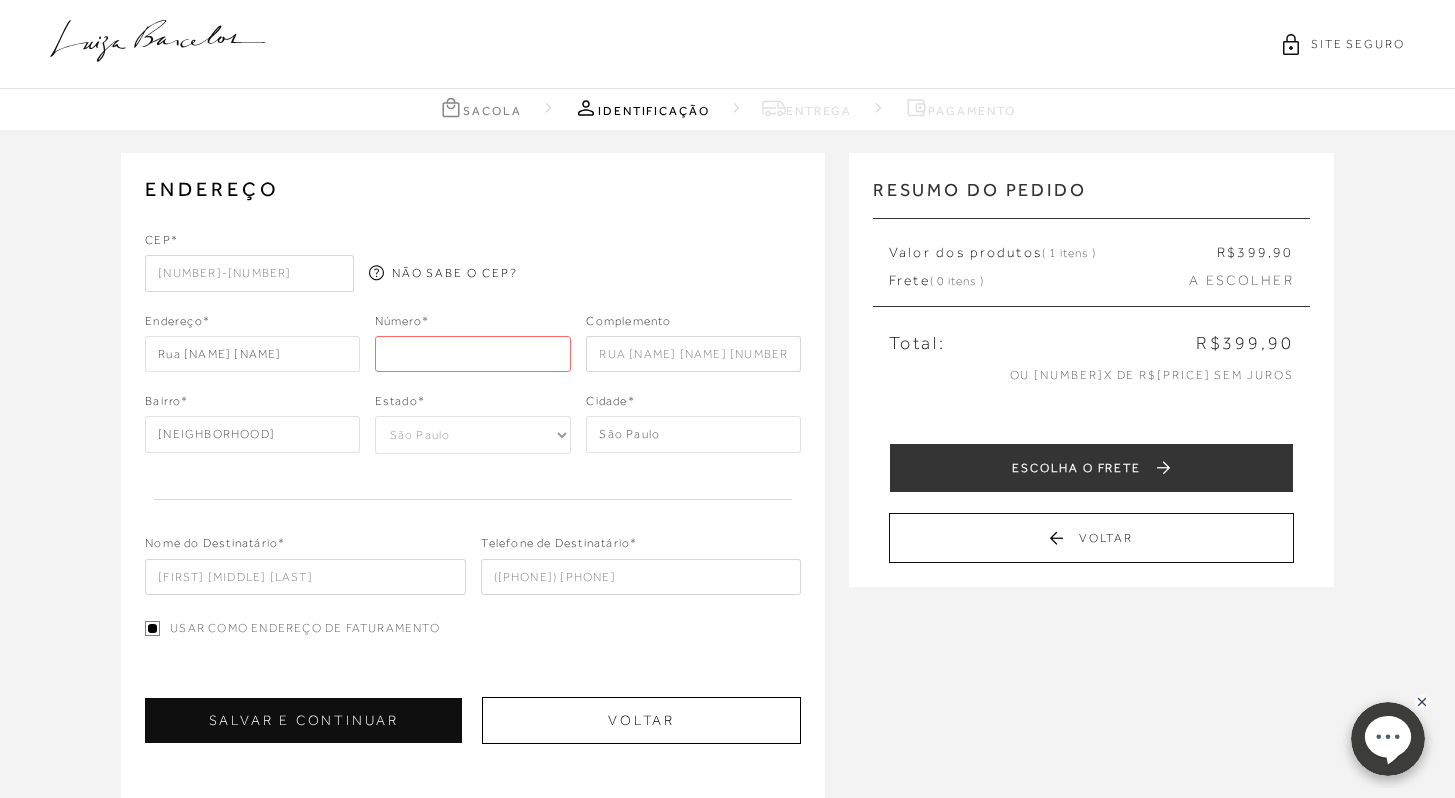 click on "[NUMBER]-[NUMBER]" at bounding box center (249, 273) 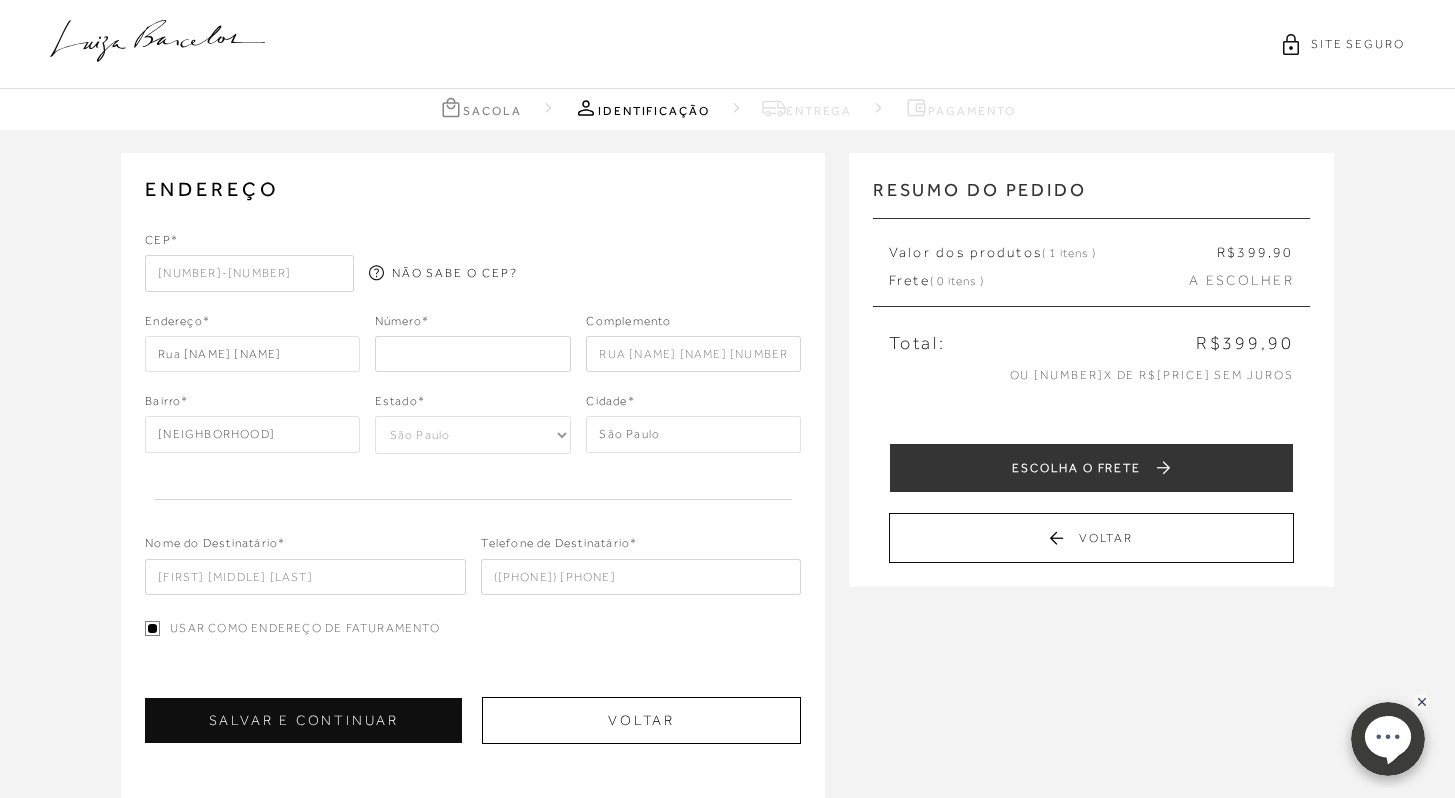 type on "[NUMBER]-[NUMBER]" 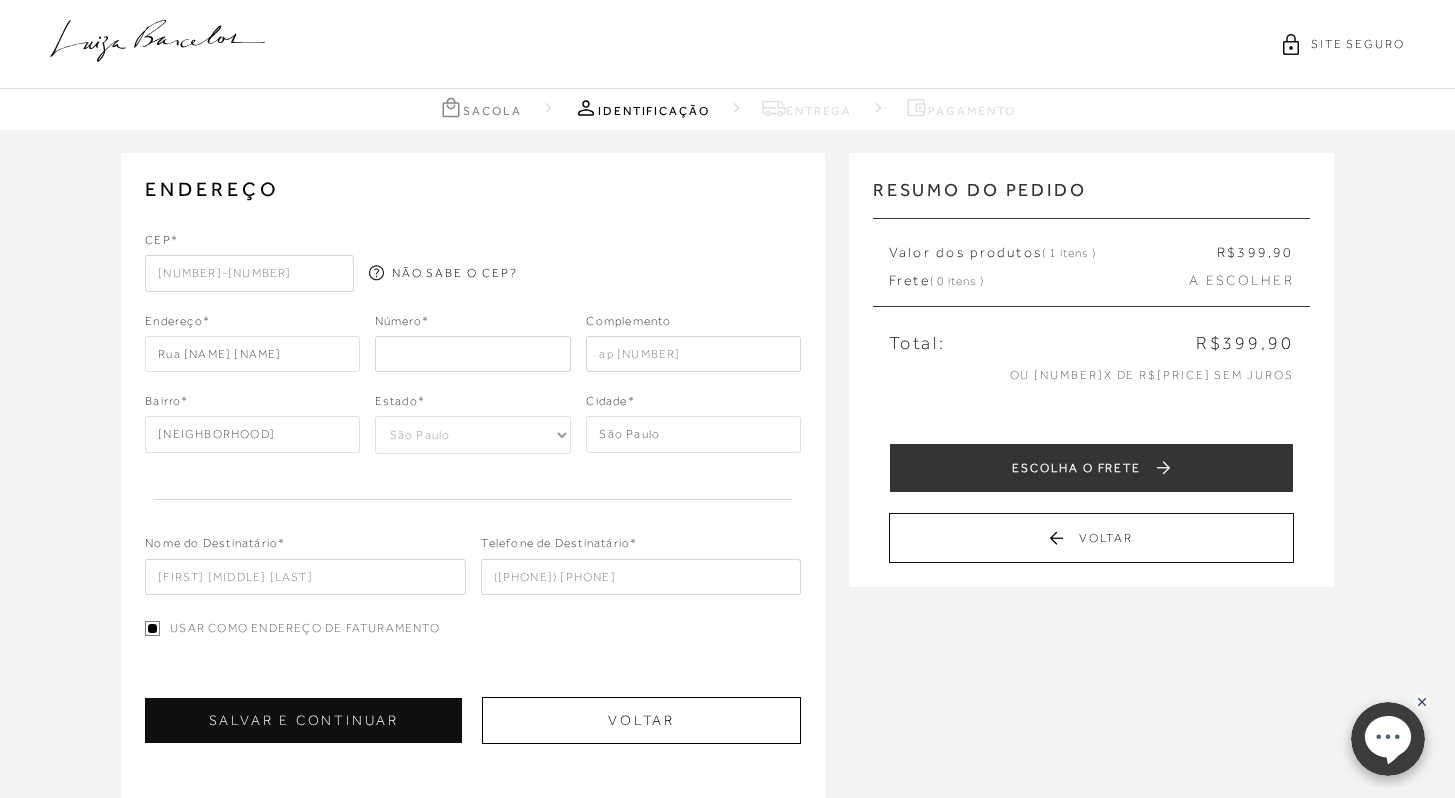 type on "ap [NUMBER]" 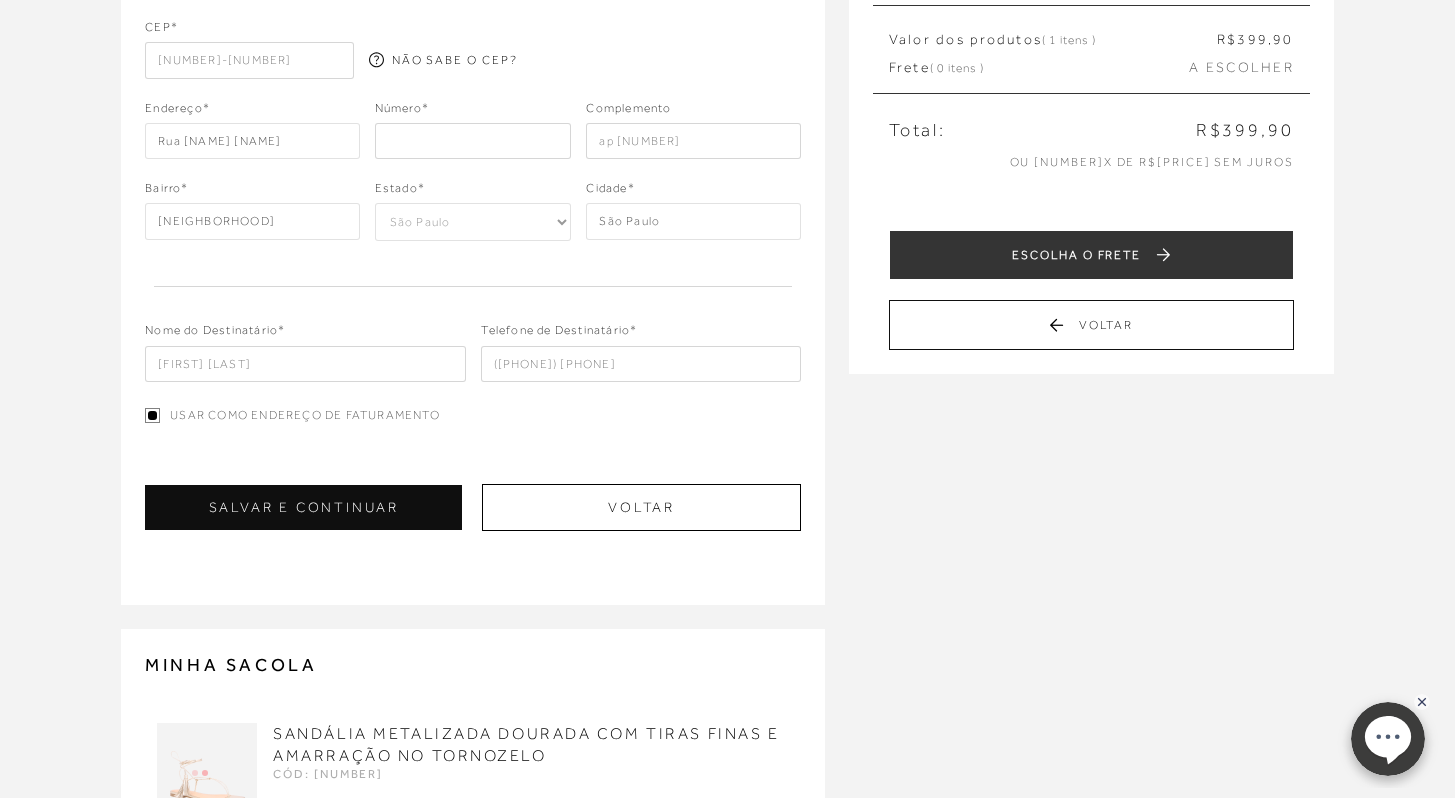 scroll, scrollTop: 241, scrollLeft: 0, axis: vertical 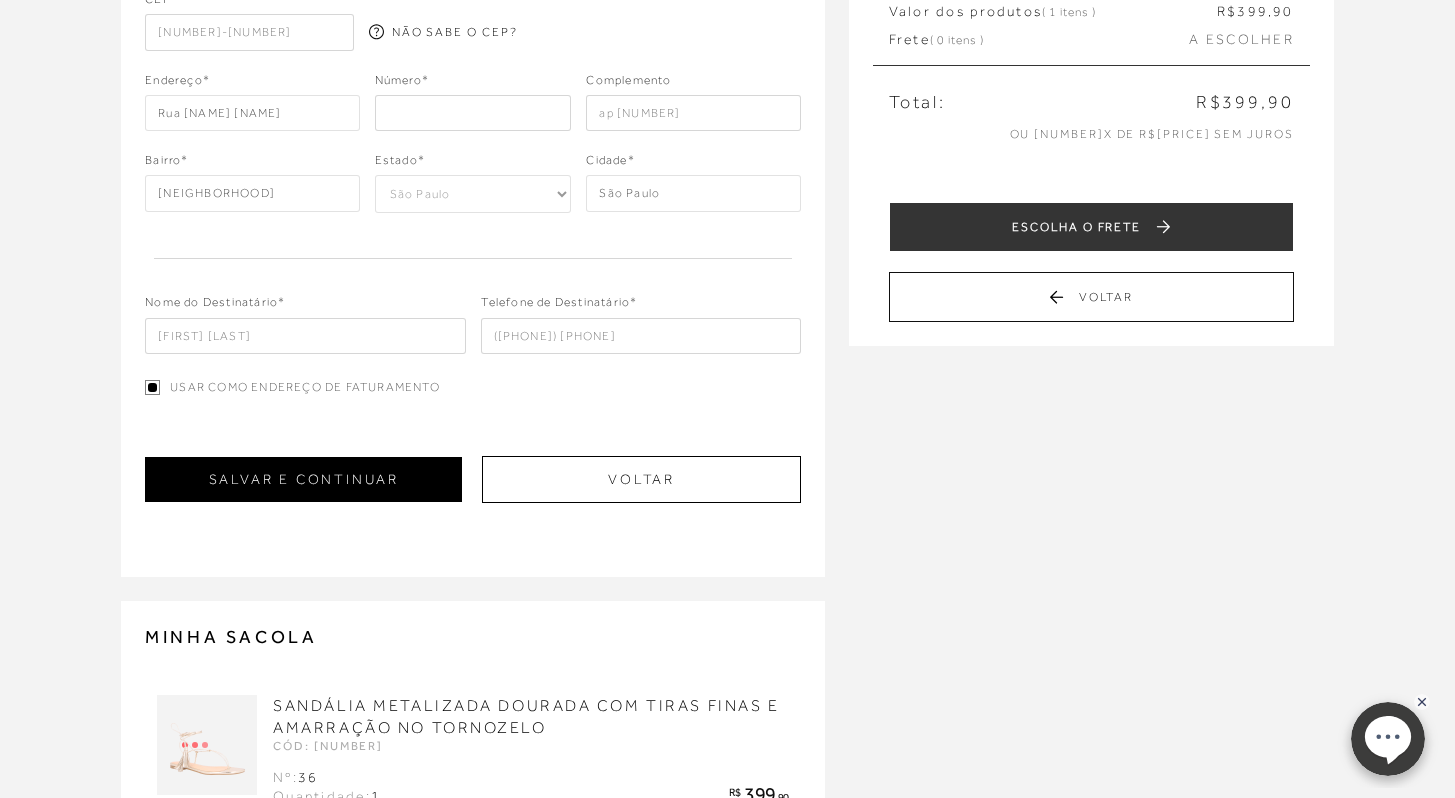 type on "[FIRST] [LAST]" 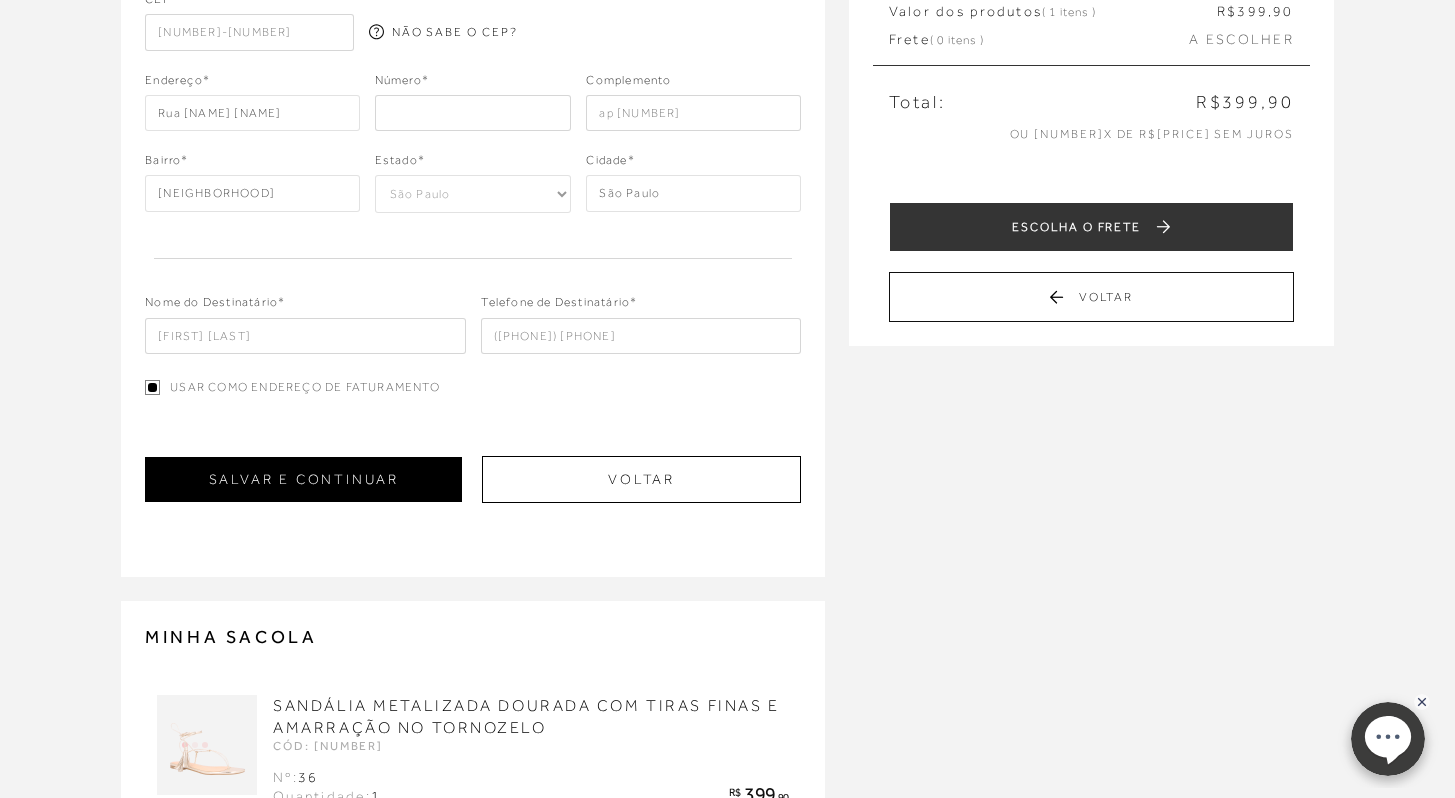 click on "SALVAR E CONTINUAR" at bounding box center [303, 479] 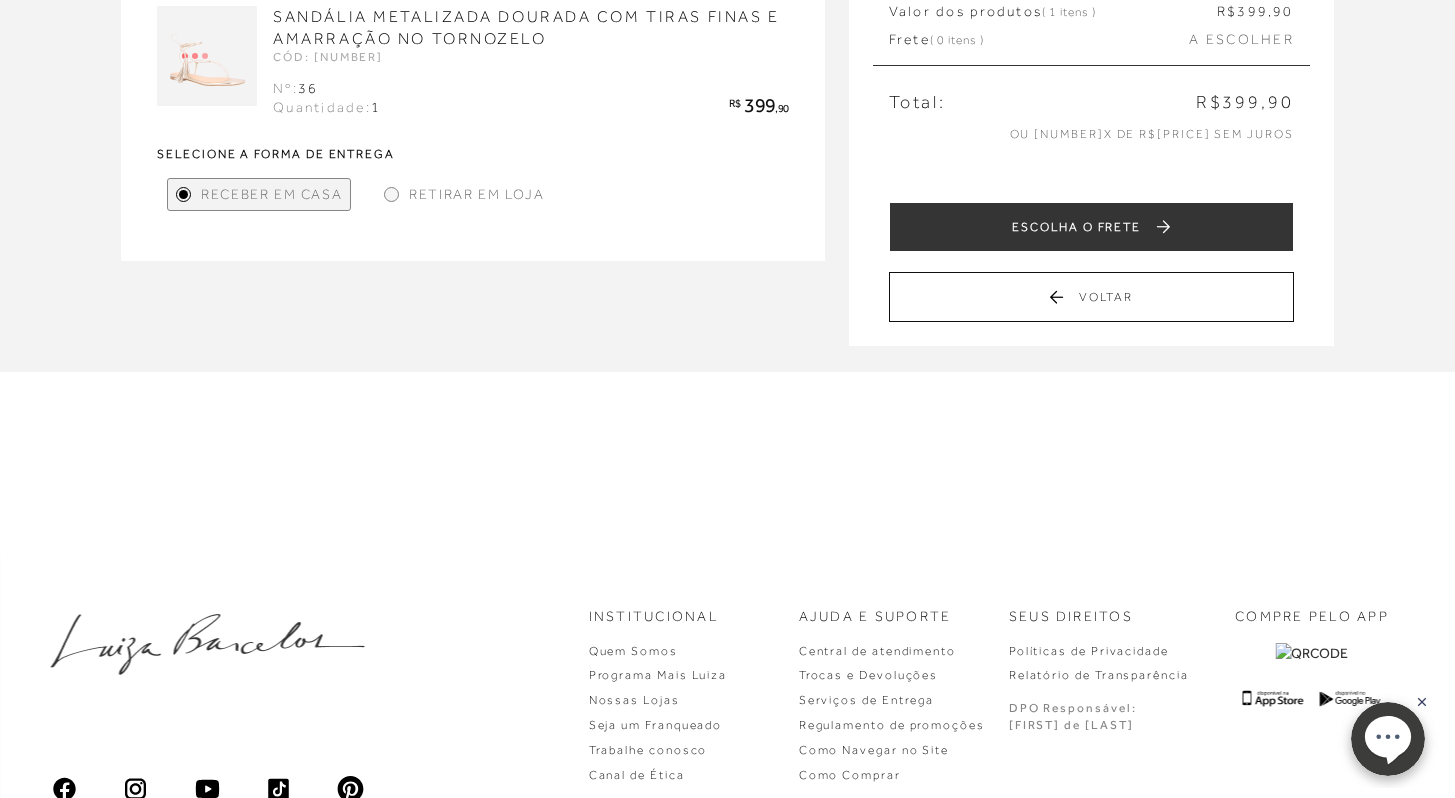 scroll, scrollTop: 0, scrollLeft: 0, axis: both 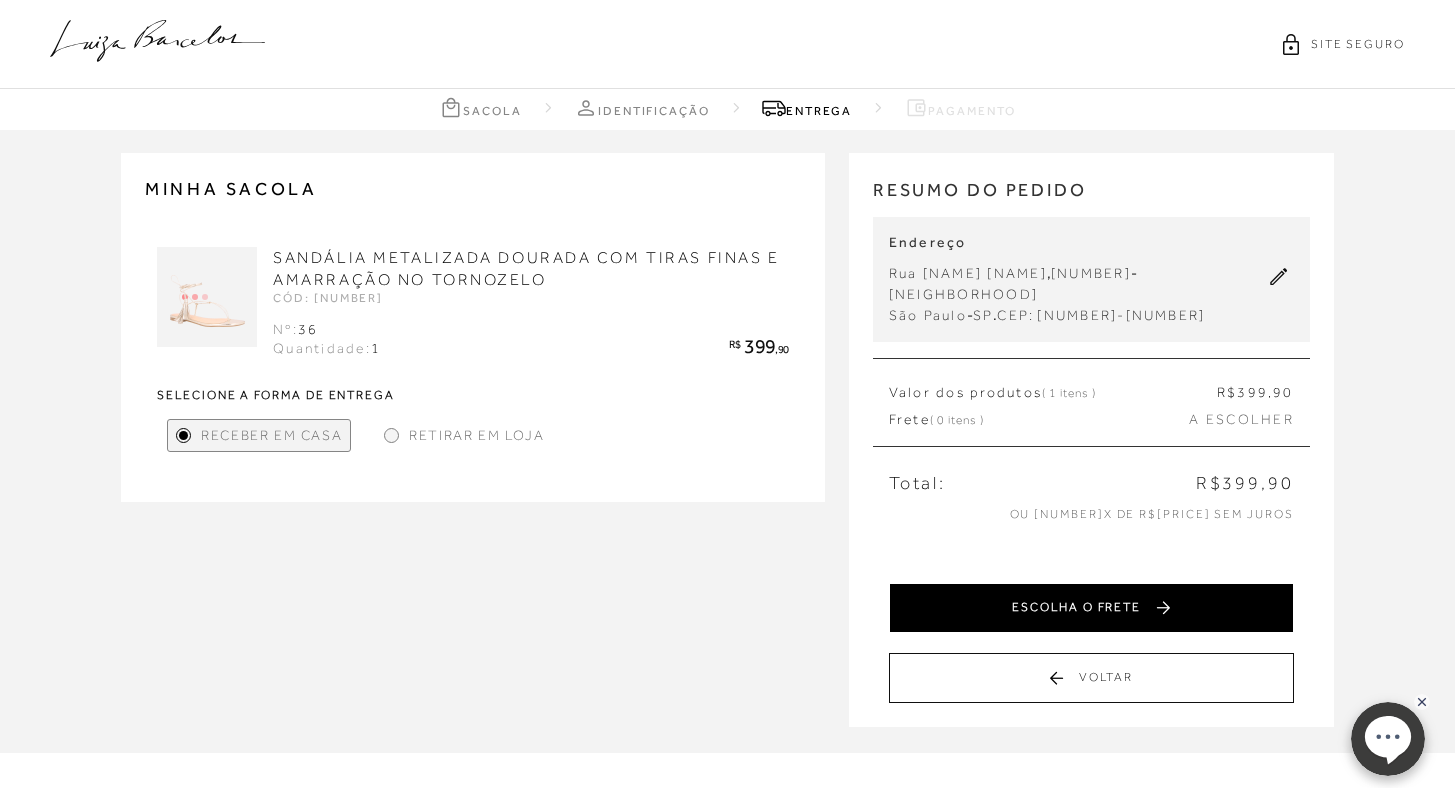 click on "ESCOLHA O FRETE" at bounding box center (1091, 608) 